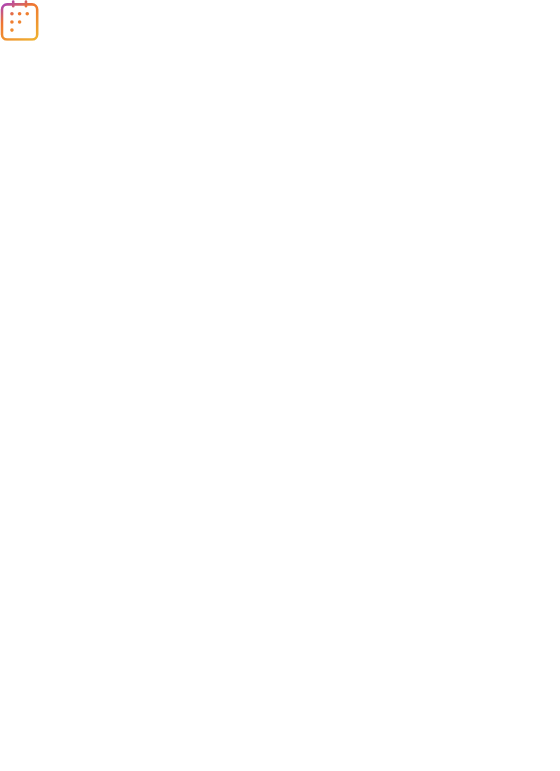 scroll, scrollTop: 0, scrollLeft: 0, axis: both 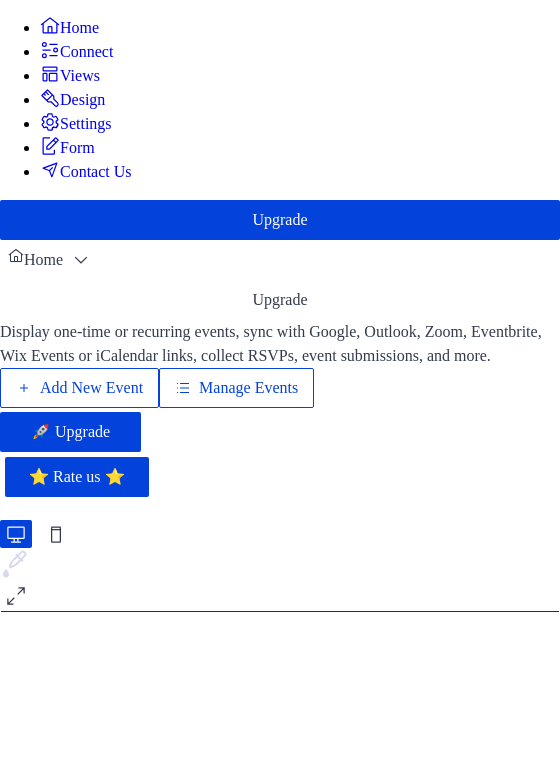 click on "Add New Event" at bounding box center (91, 388) 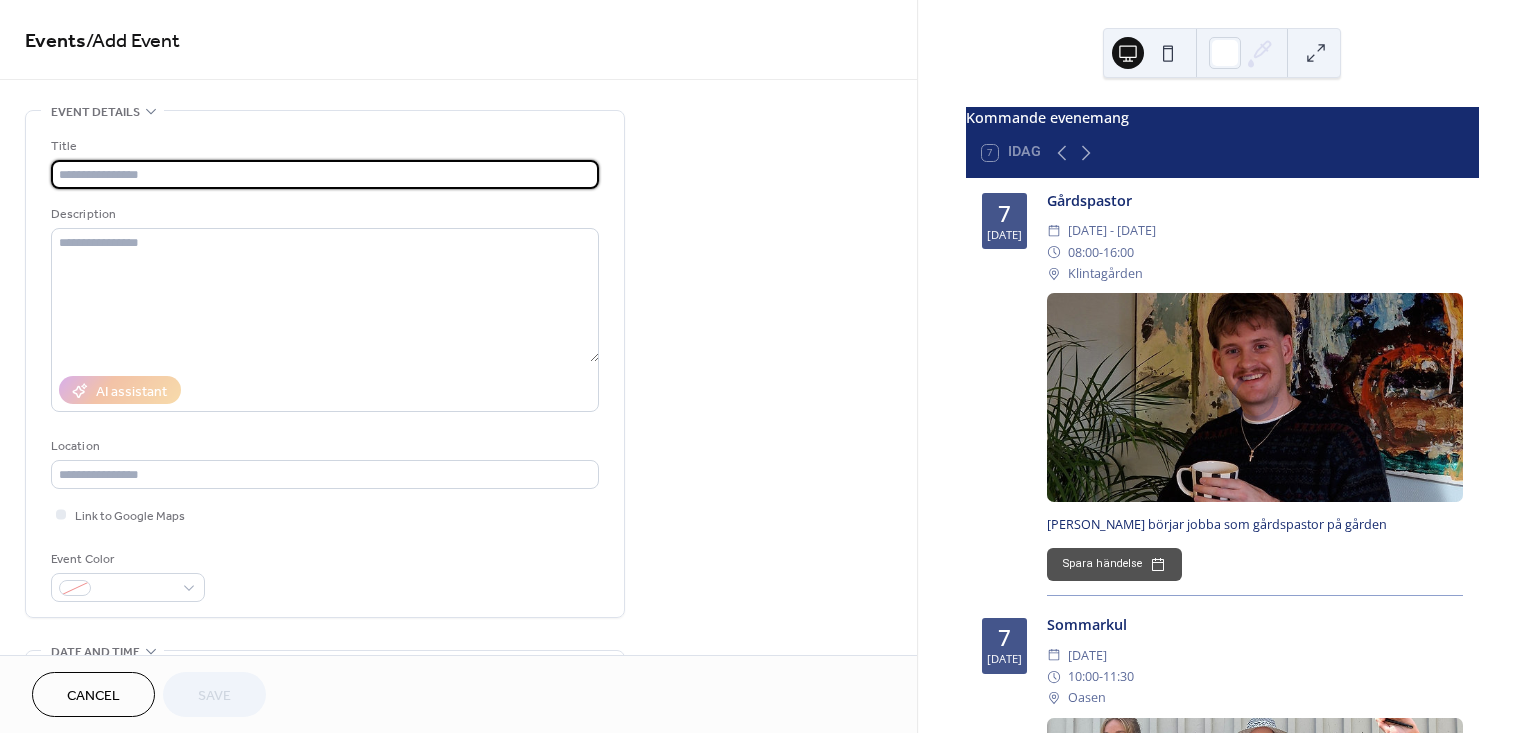 scroll, scrollTop: 0, scrollLeft: 0, axis: both 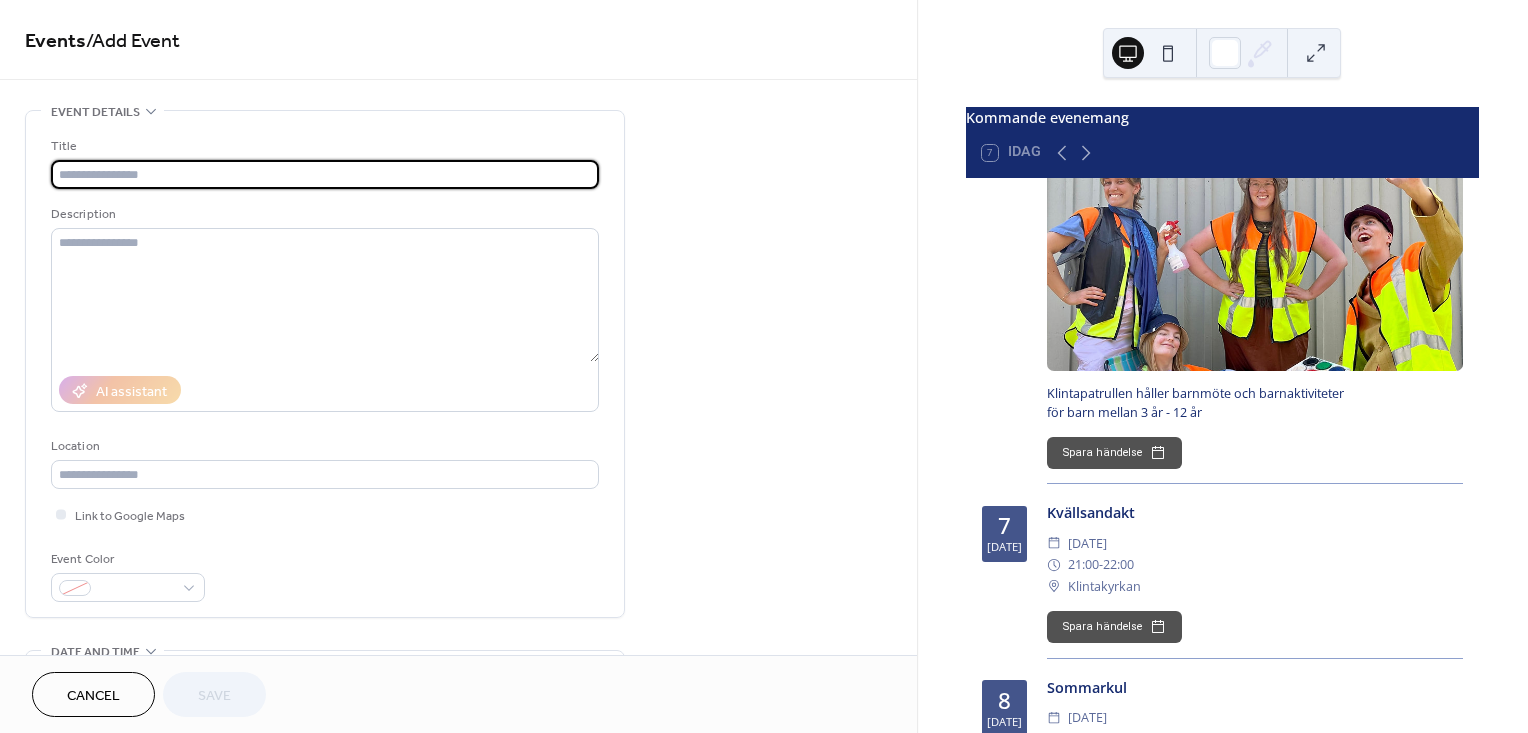 click at bounding box center [1255, 267] 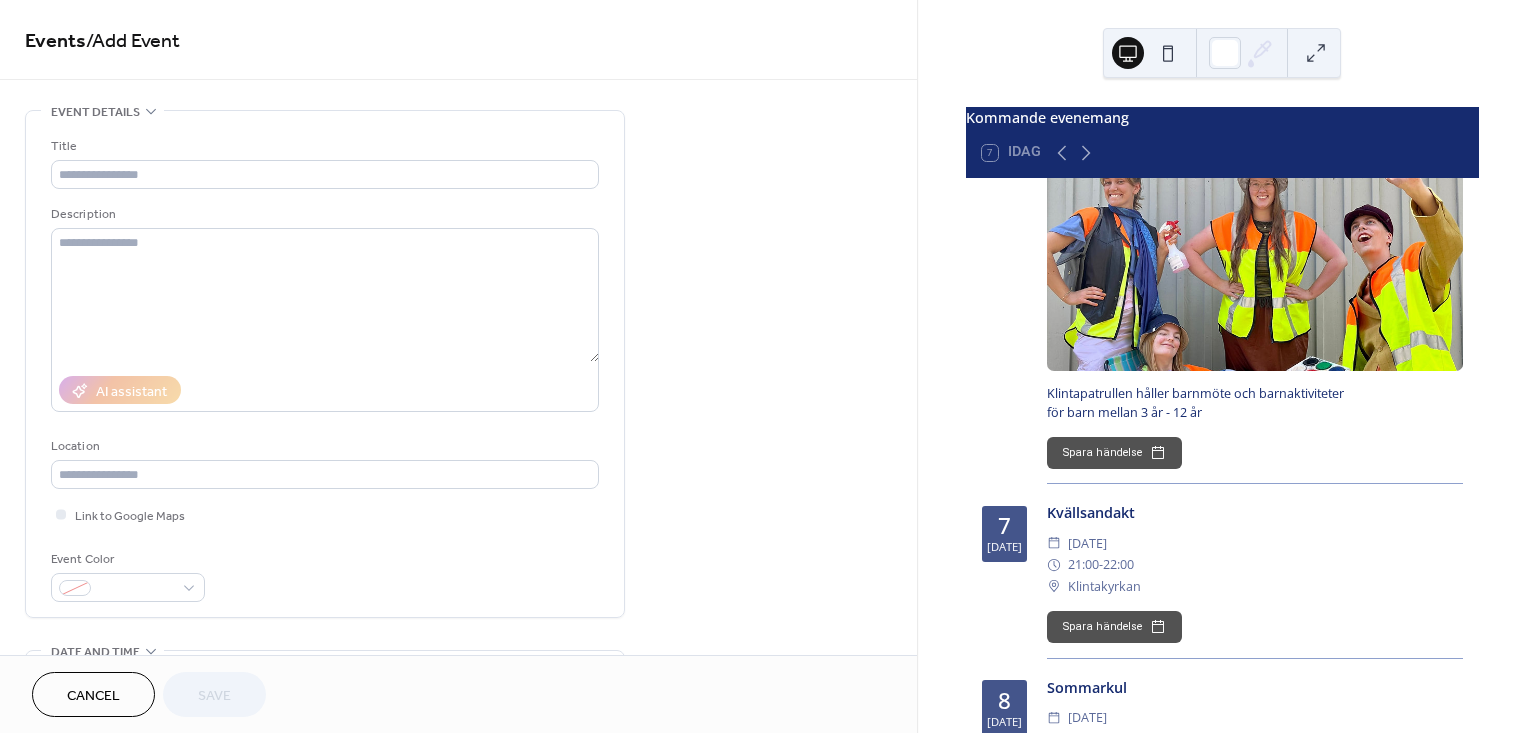 click at bounding box center (1255, 267) 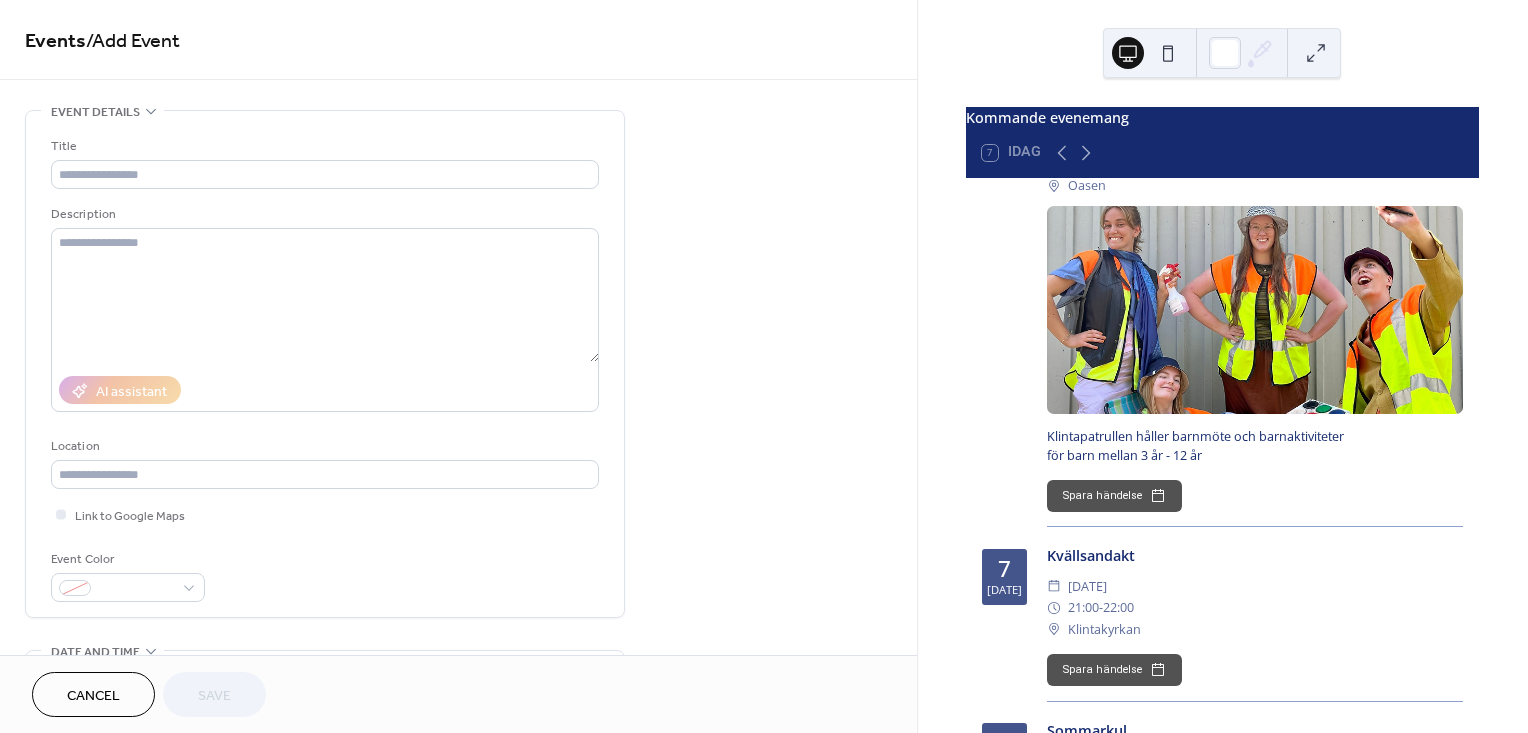 scroll, scrollTop: 333, scrollLeft: 0, axis: vertical 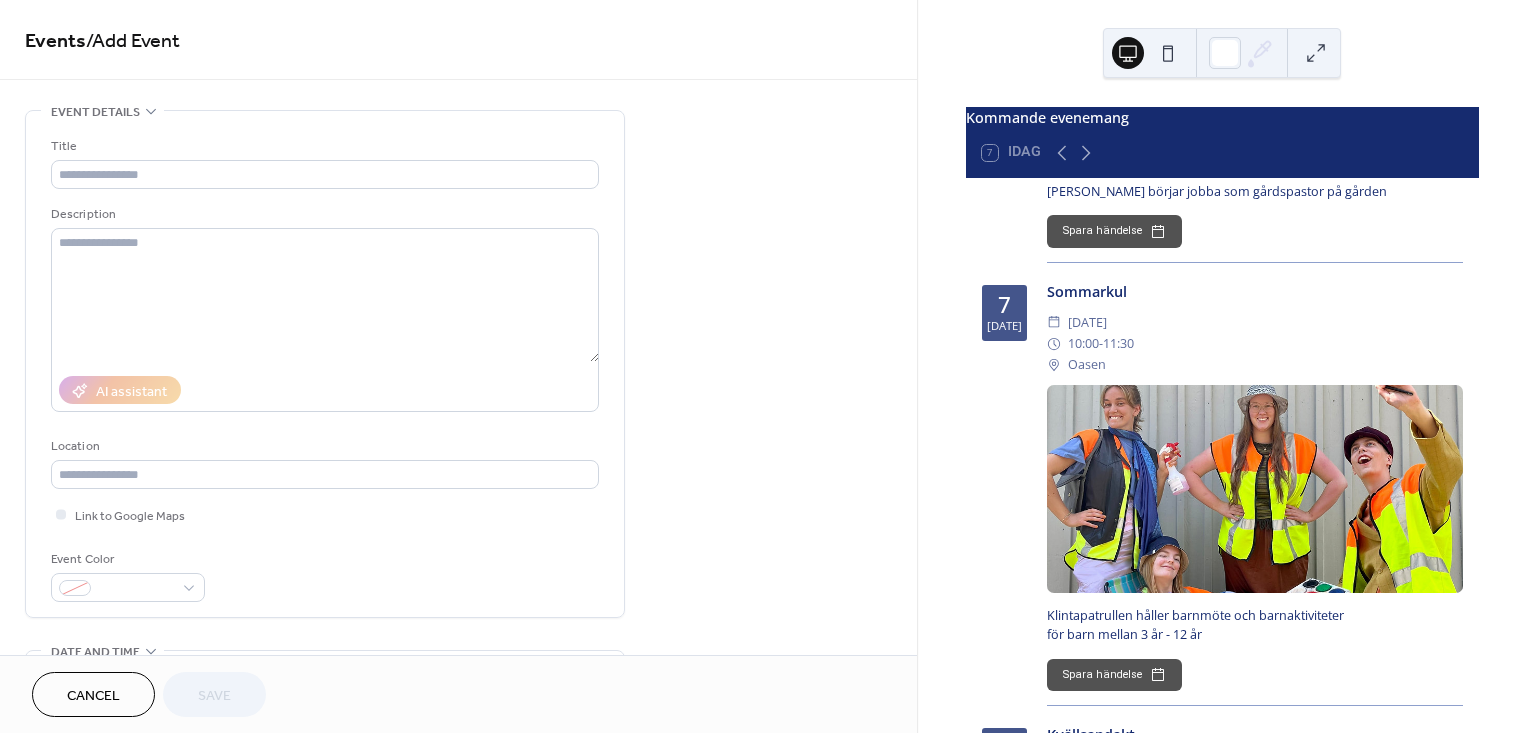 click at bounding box center (1255, 489) 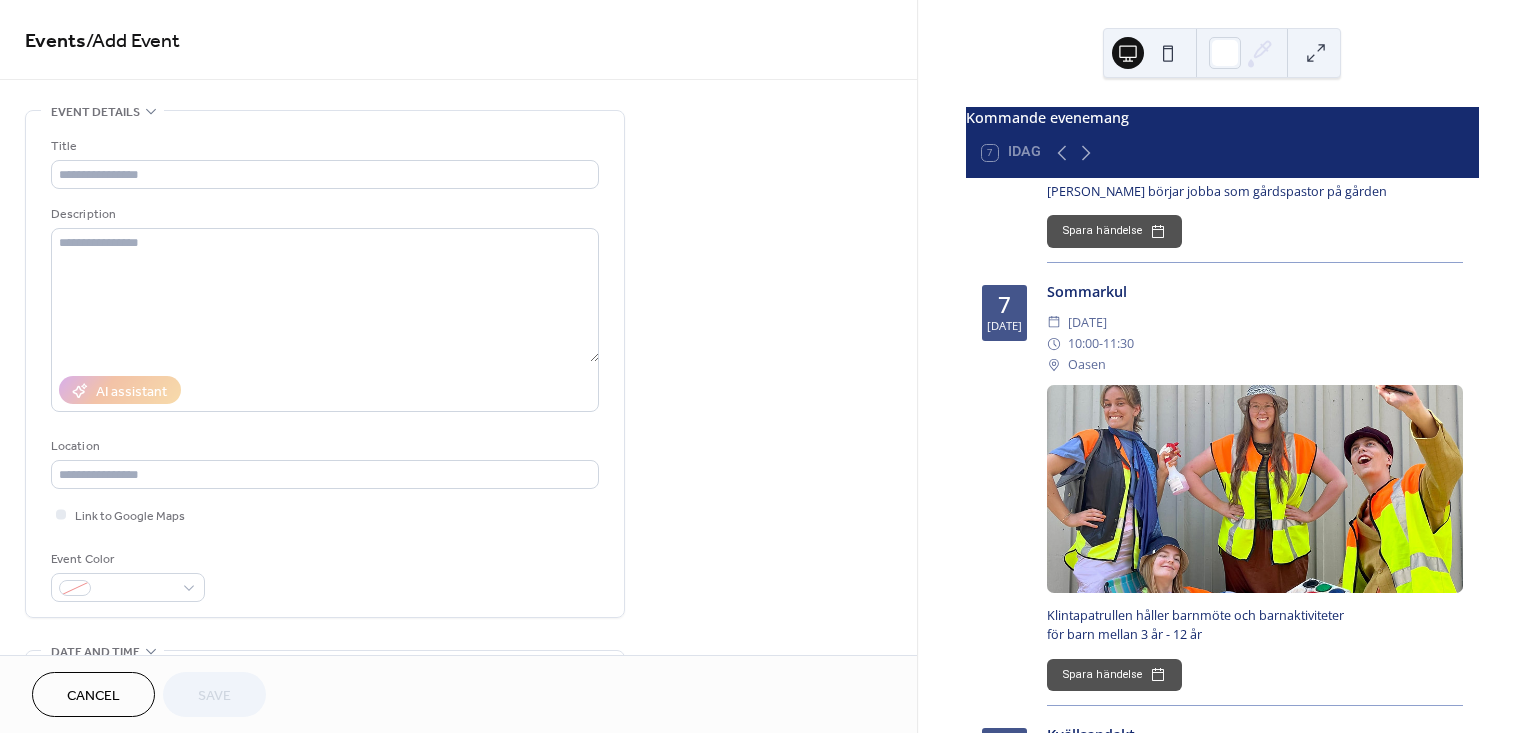 click at bounding box center (1255, 489) 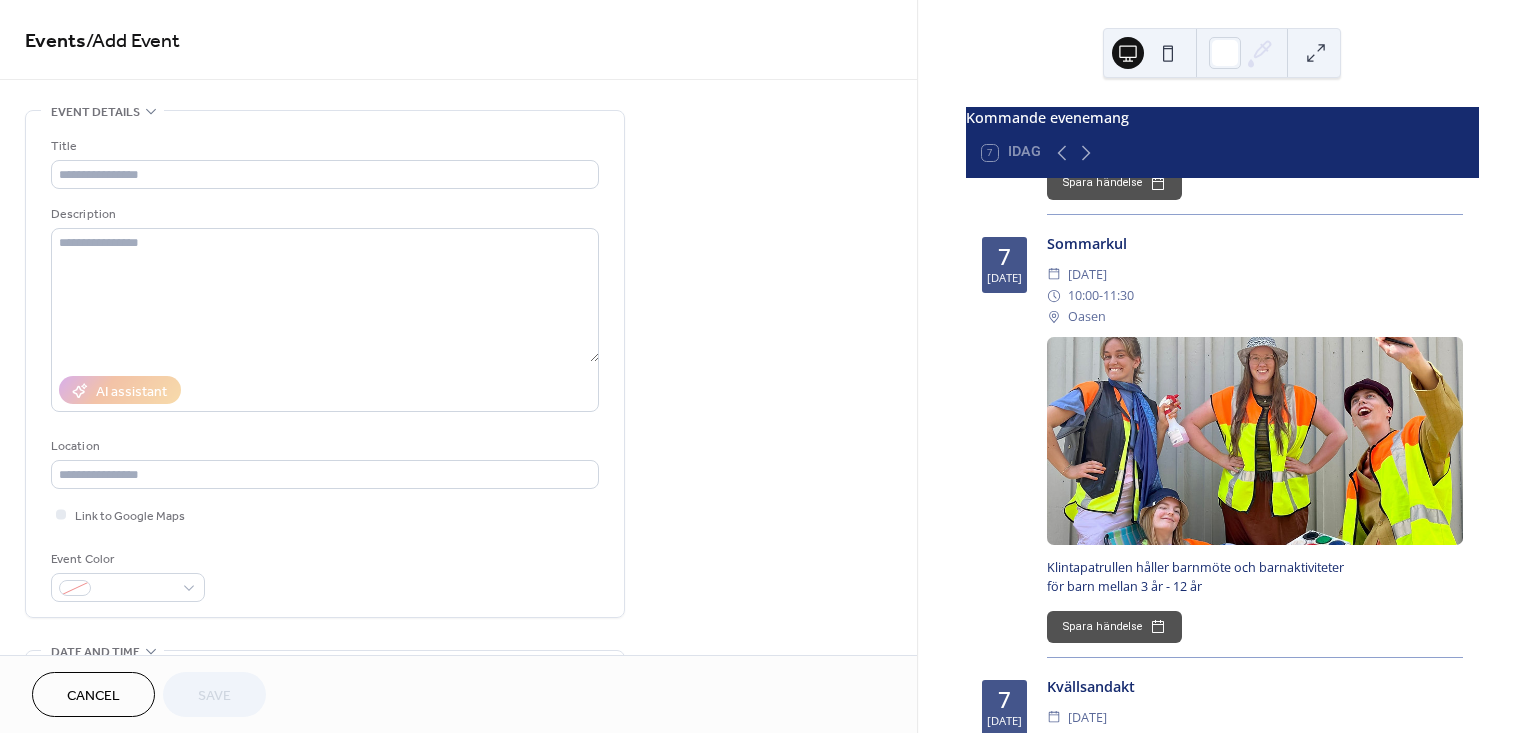 scroll, scrollTop: 333, scrollLeft: 0, axis: vertical 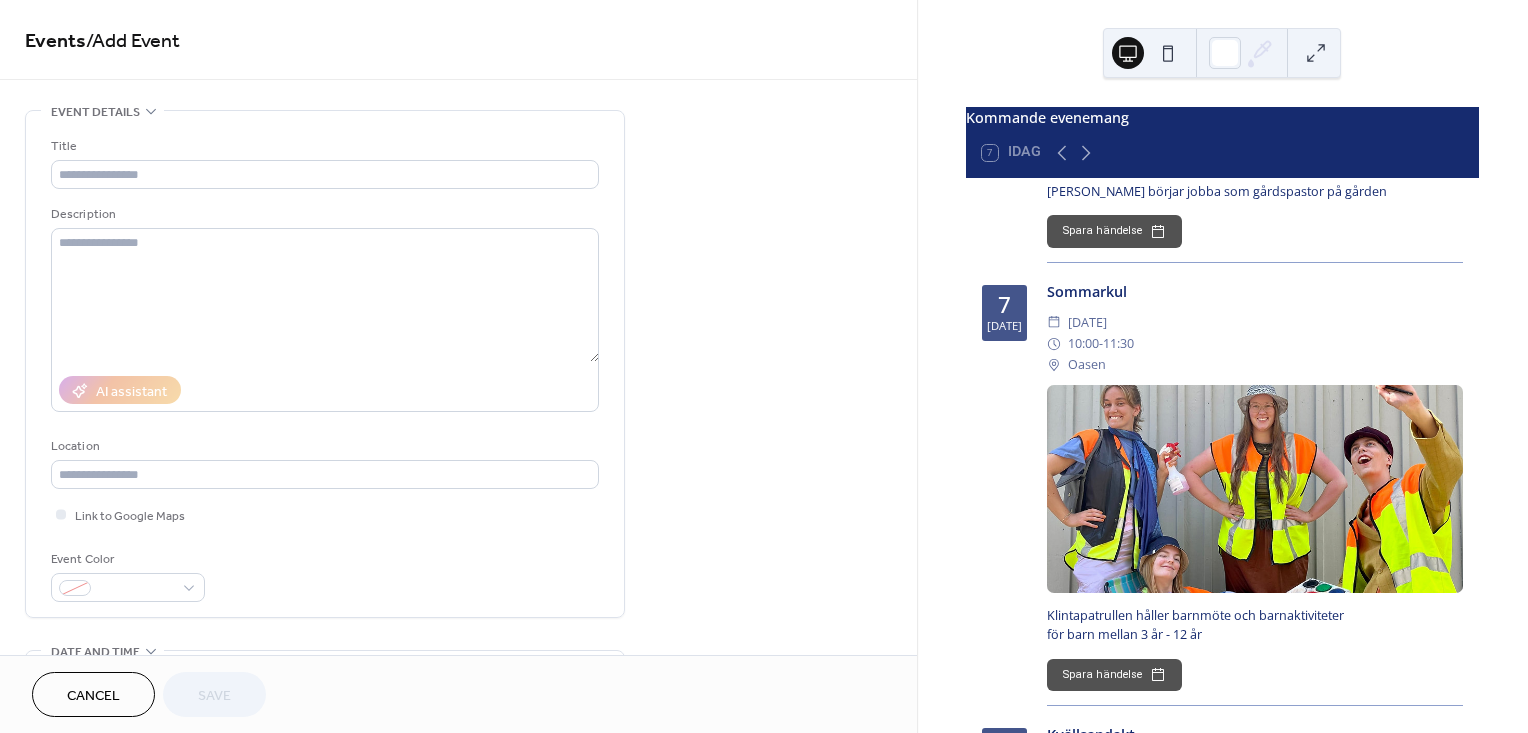 click at bounding box center (1255, 489) 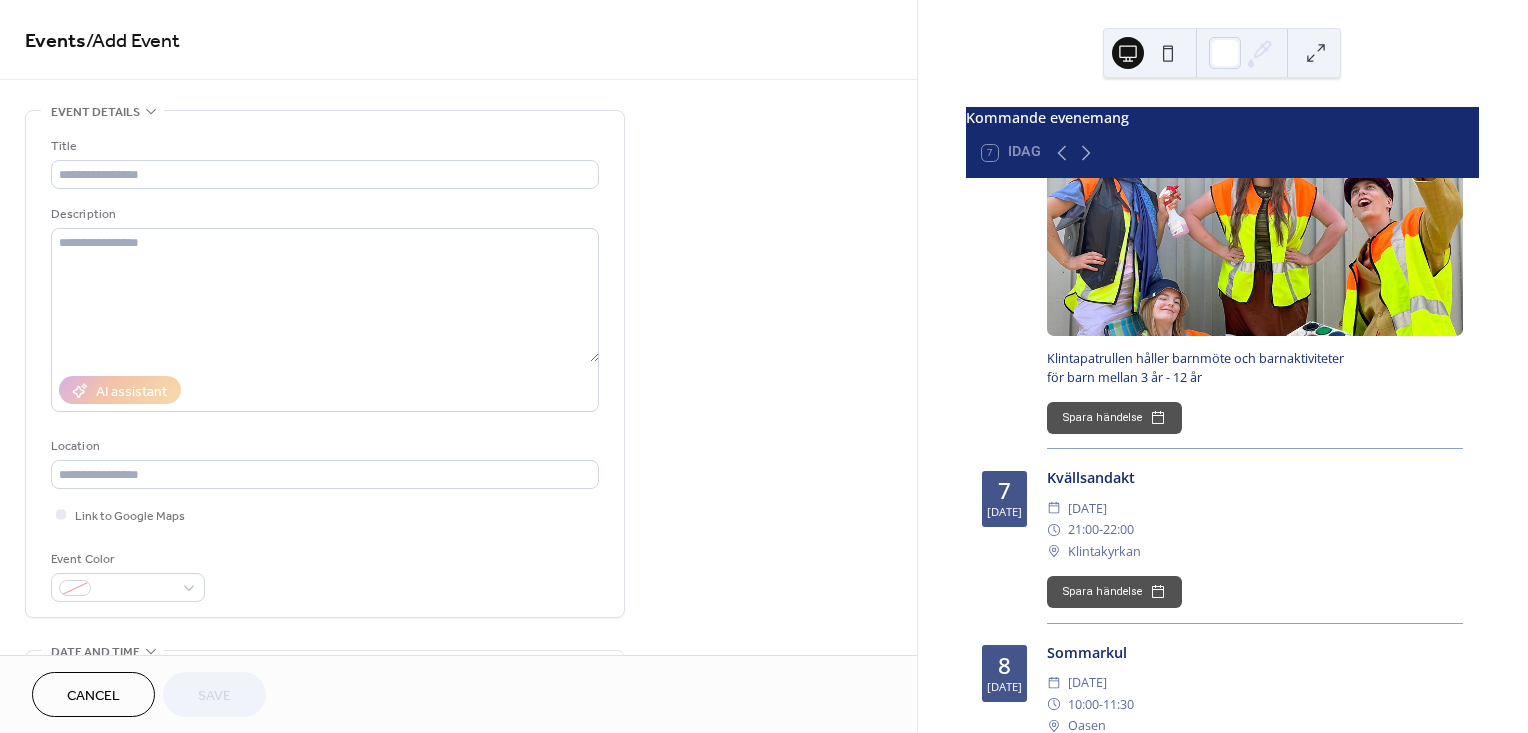 scroll, scrollTop: 444, scrollLeft: 0, axis: vertical 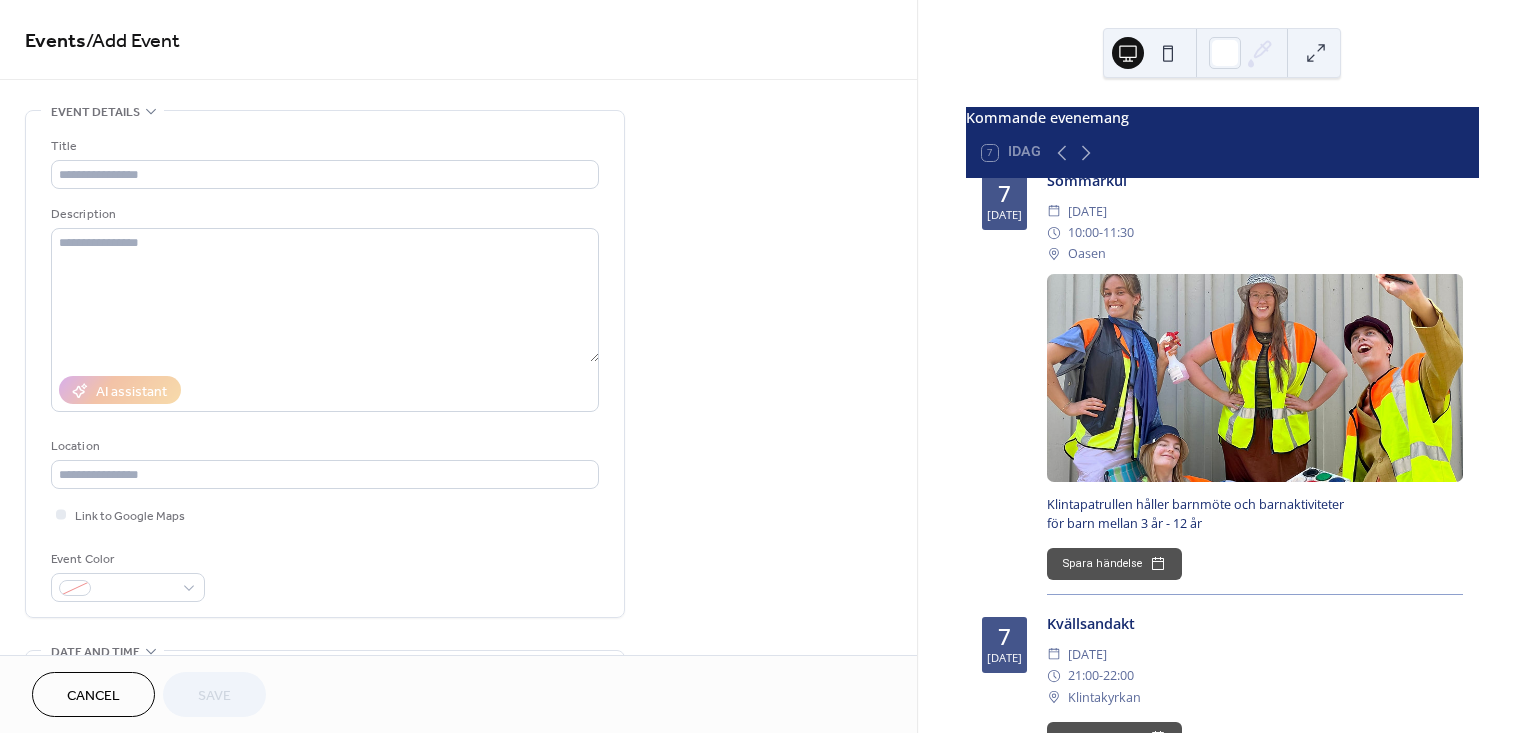 drag, startPoint x: 1163, startPoint y: 393, endPoint x: 1123, endPoint y: 458, distance: 76.321686 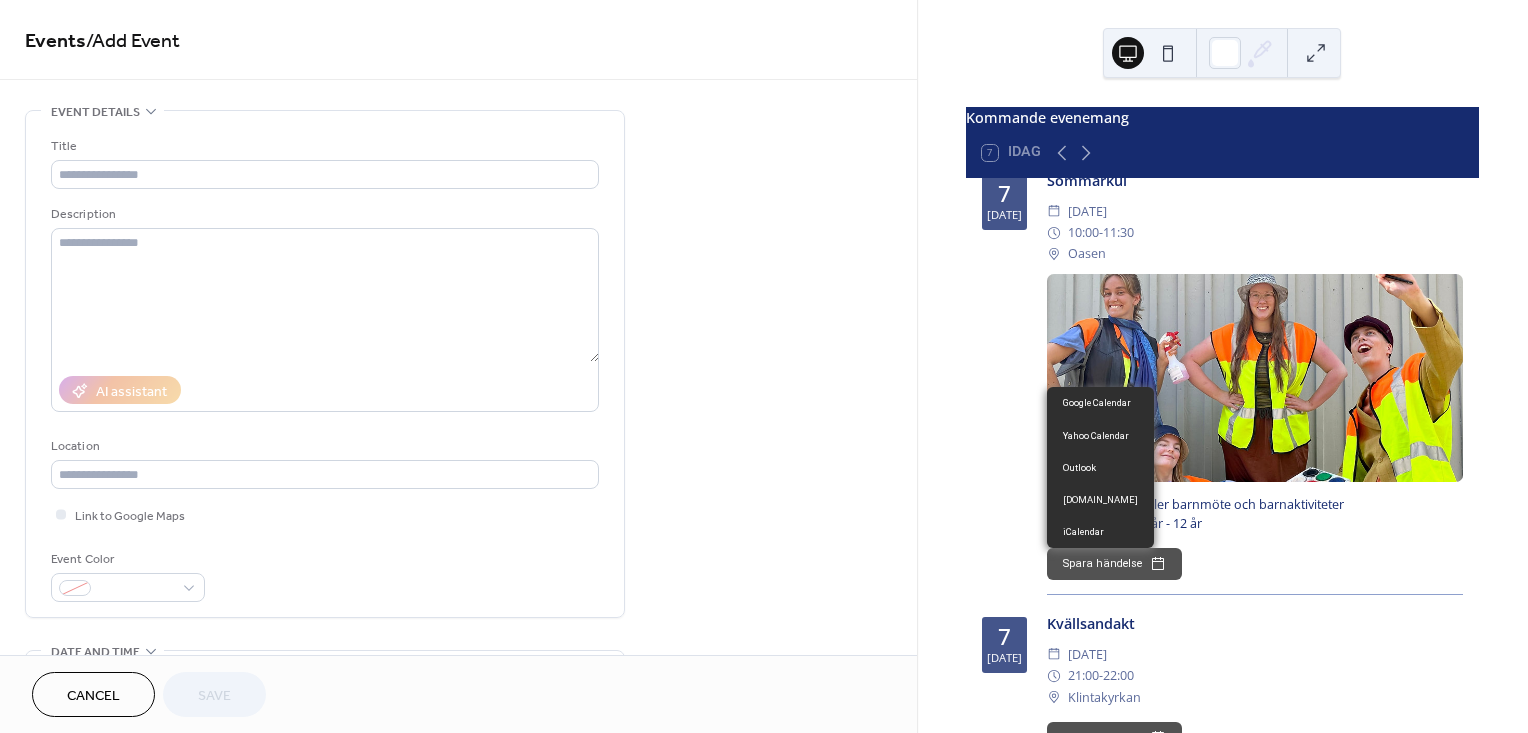 click on "Spara händelse" at bounding box center (1114, 564) 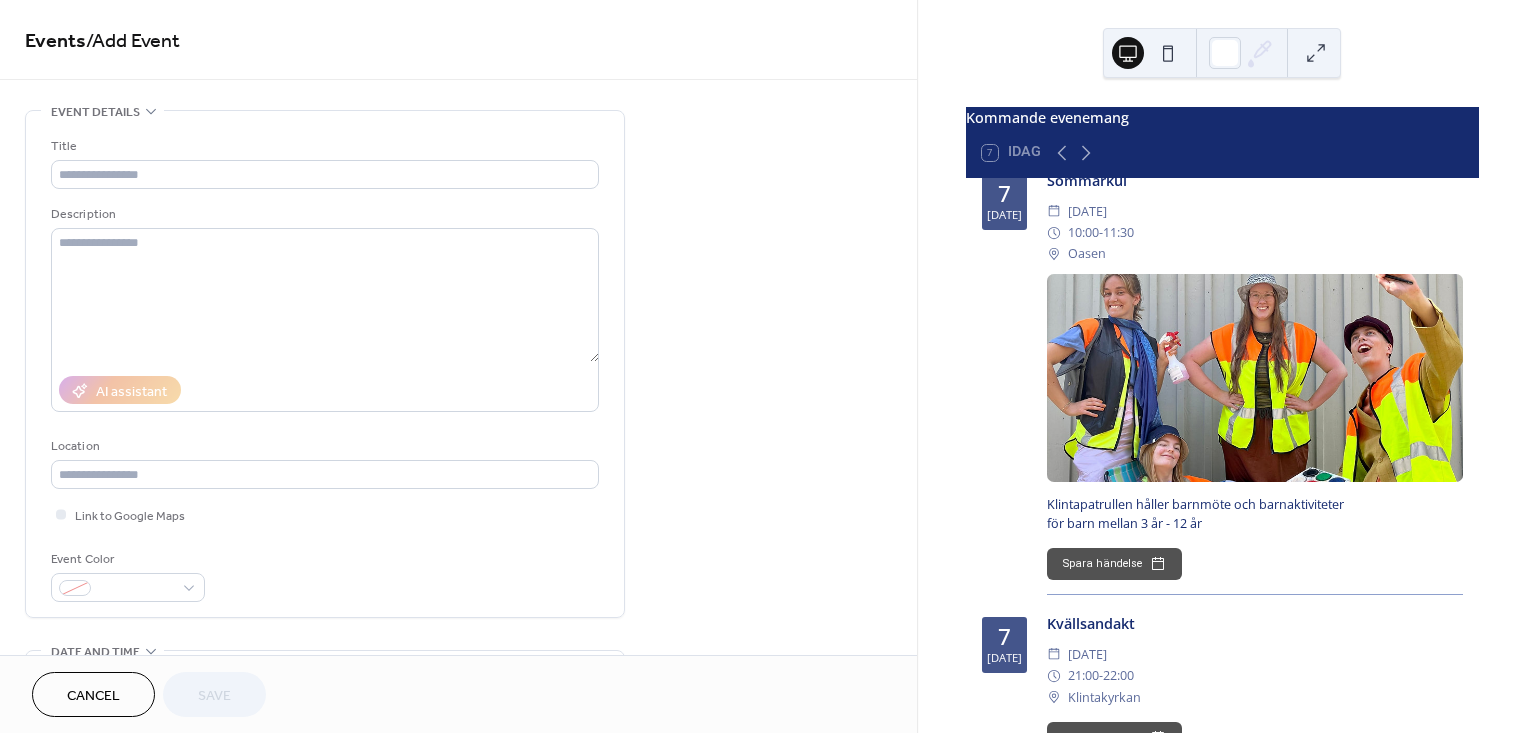 click at bounding box center [1255, 378] 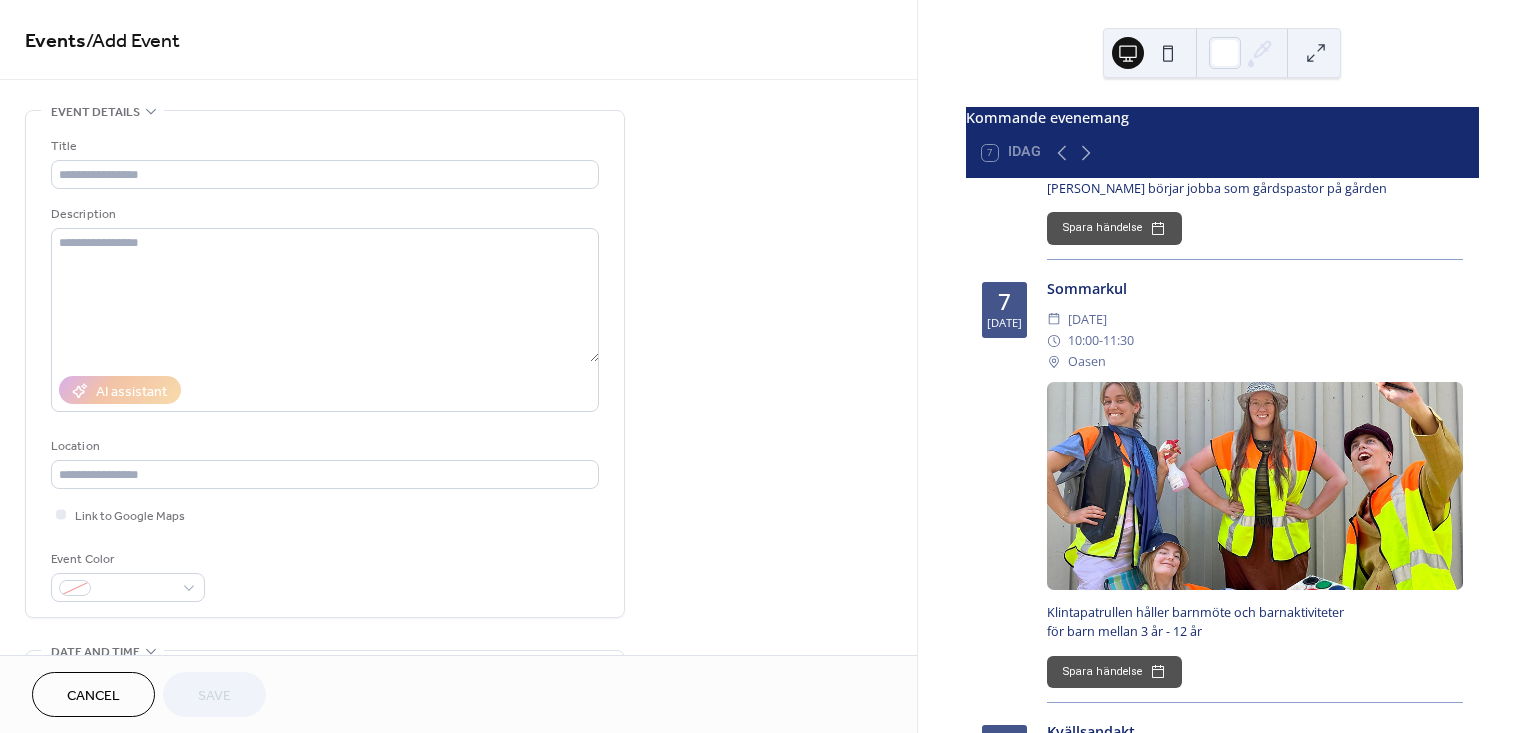 scroll, scrollTop: 333, scrollLeft: 0, axis: vertical 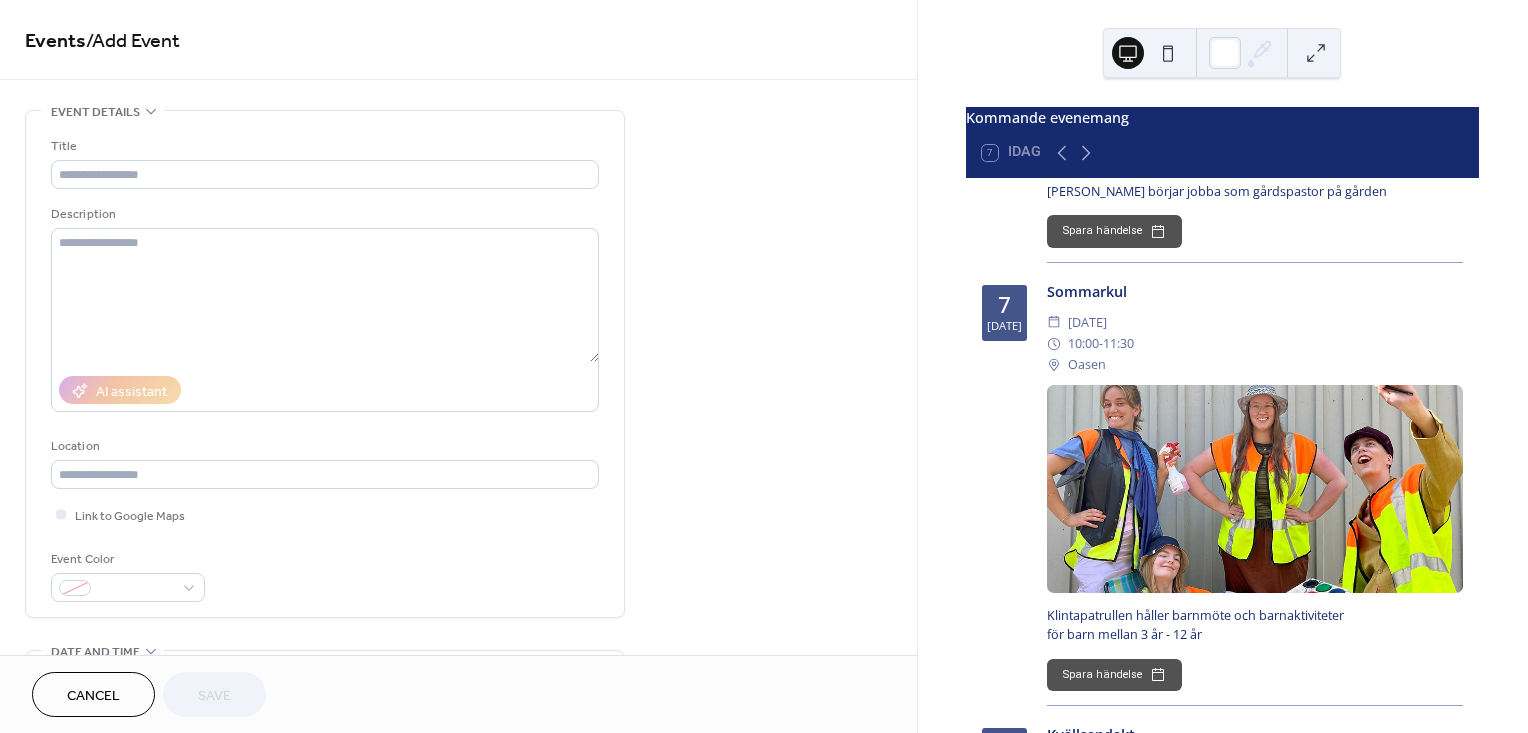 click on "7 jul" at bounding box center [1004, 313] 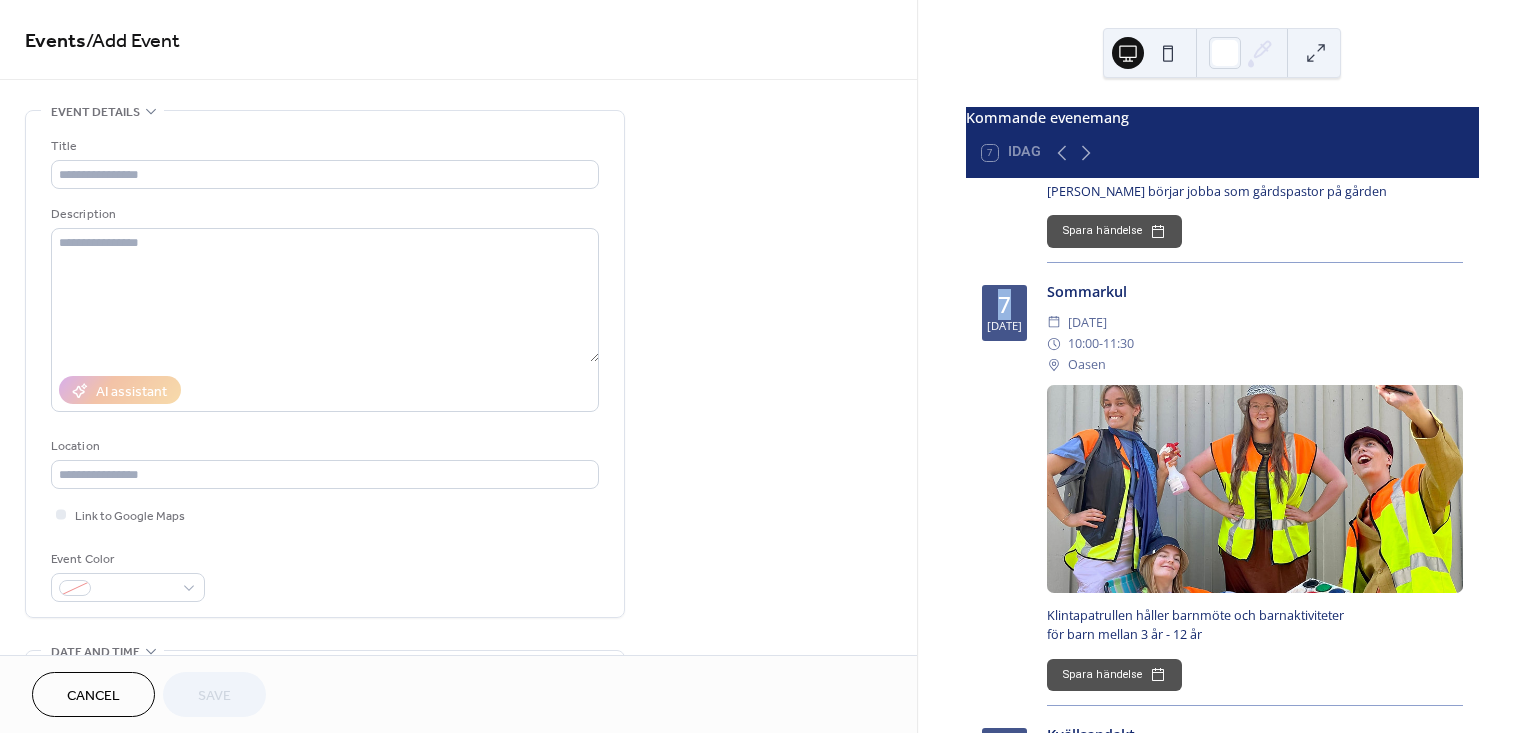 click on "7 jul" at bounding box center [1004, 313] 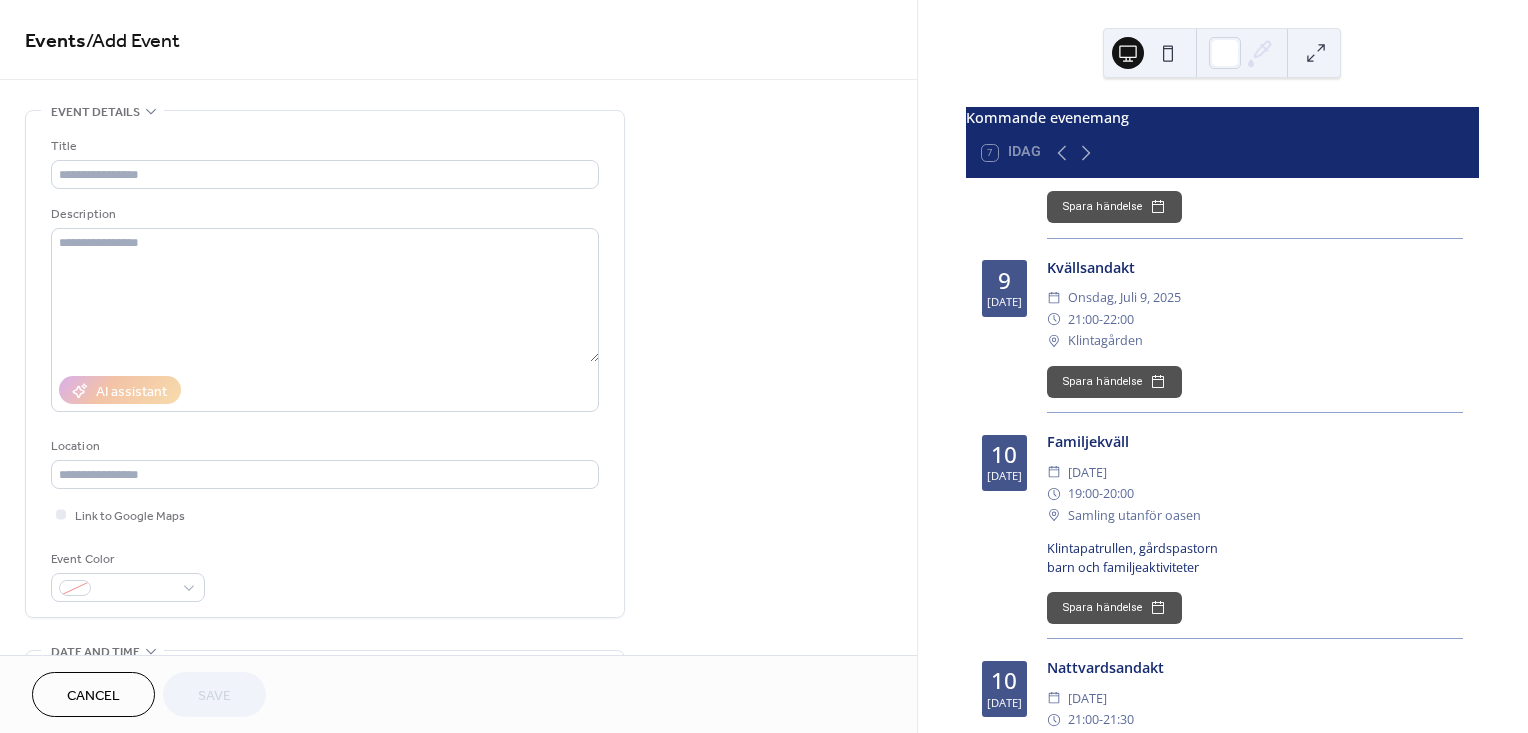 scroll, scrollTop: 1864, scrollLeft: 0, axis: vertical 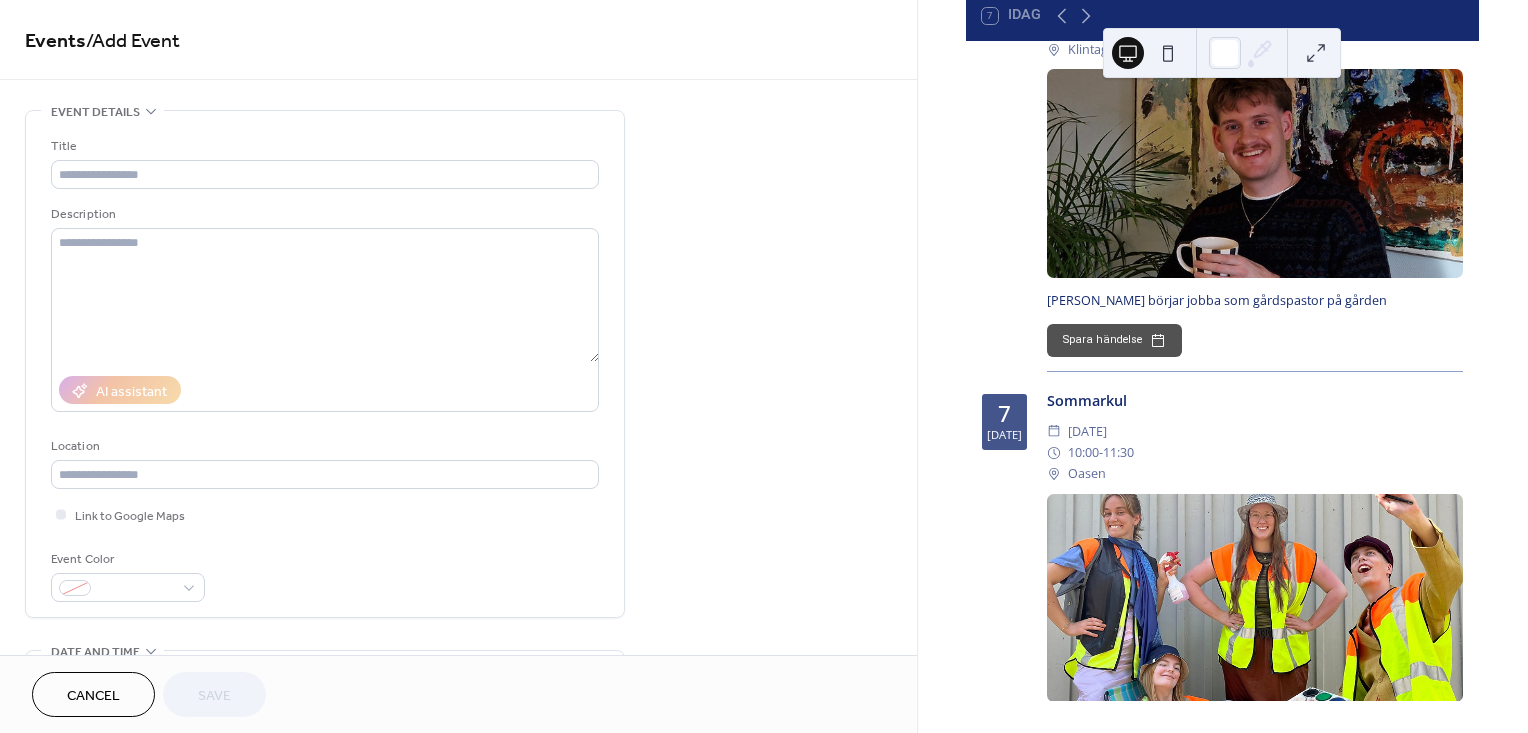 click at bounding box center [1255, 598] 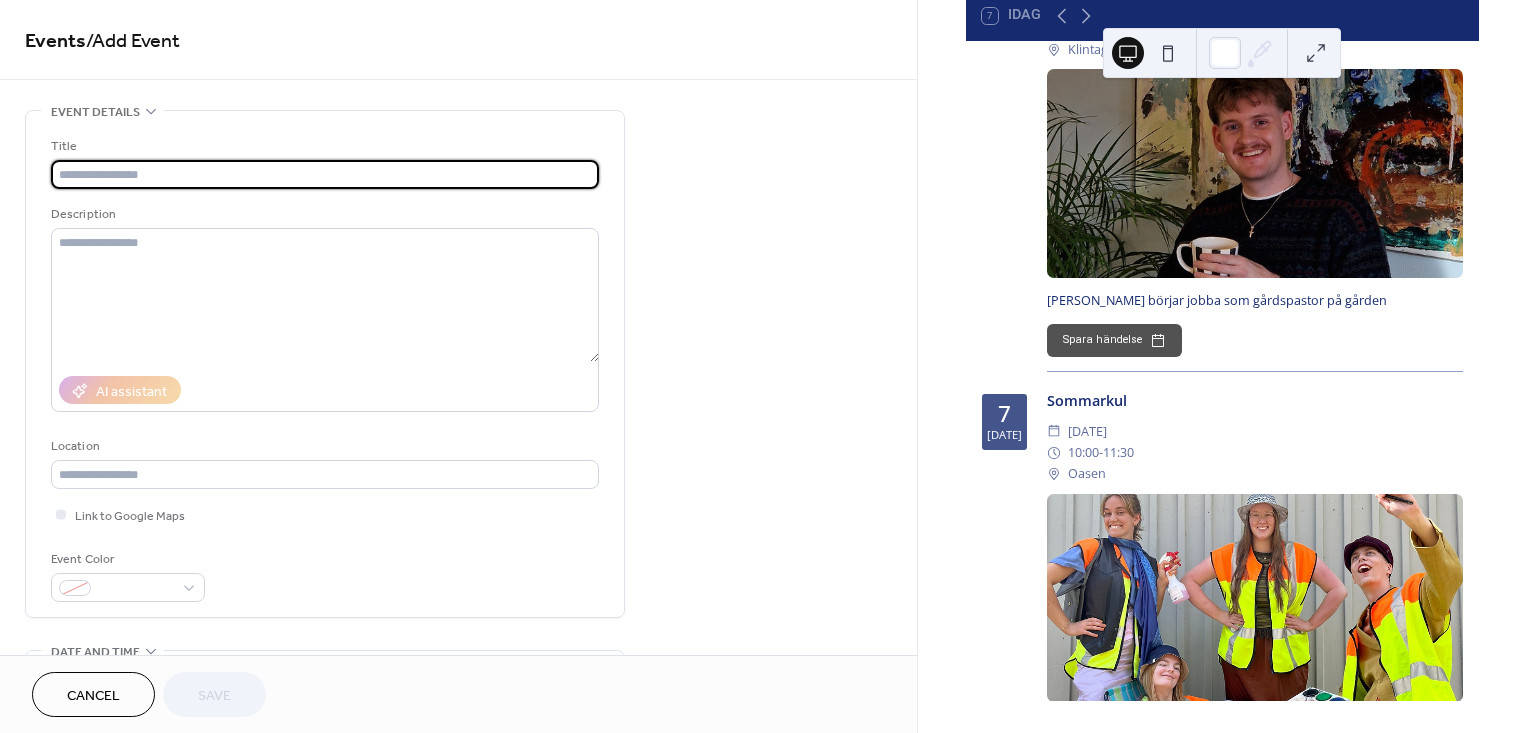 click at bounding box center [325, 174] 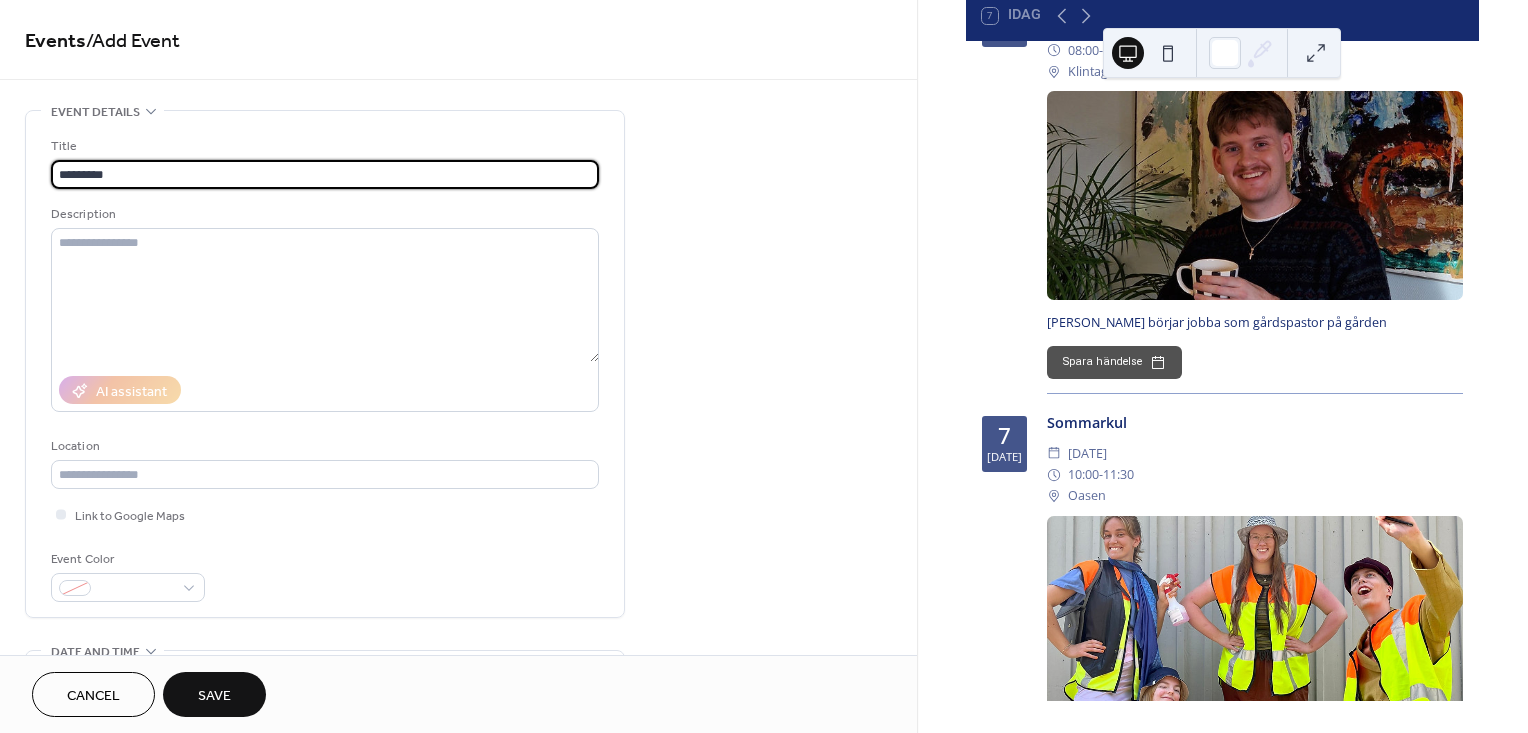 scroll, scrollTop: 0, scrollLeft: 0, axis: both 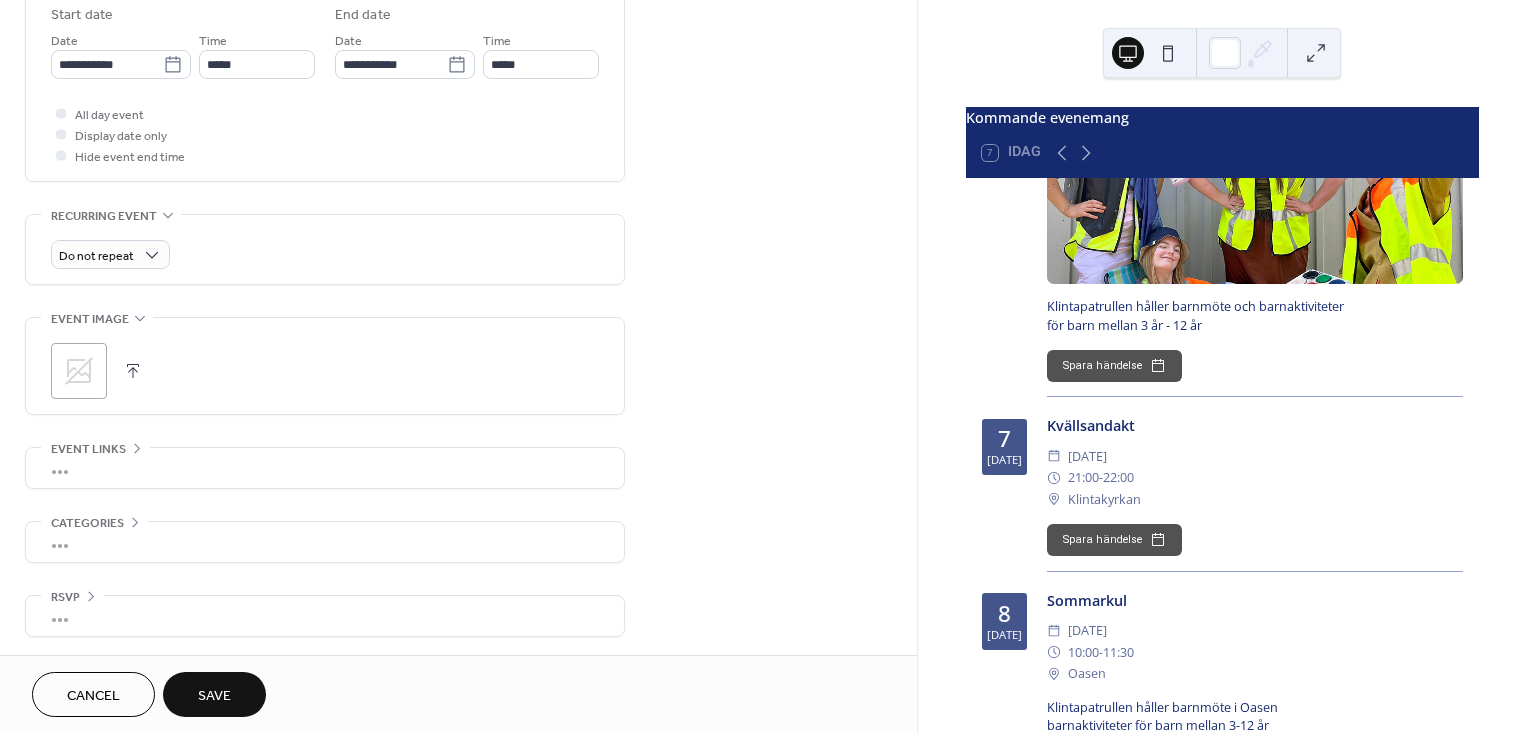 click on "Kvällsandakt" at bounding box center (1255, 426) 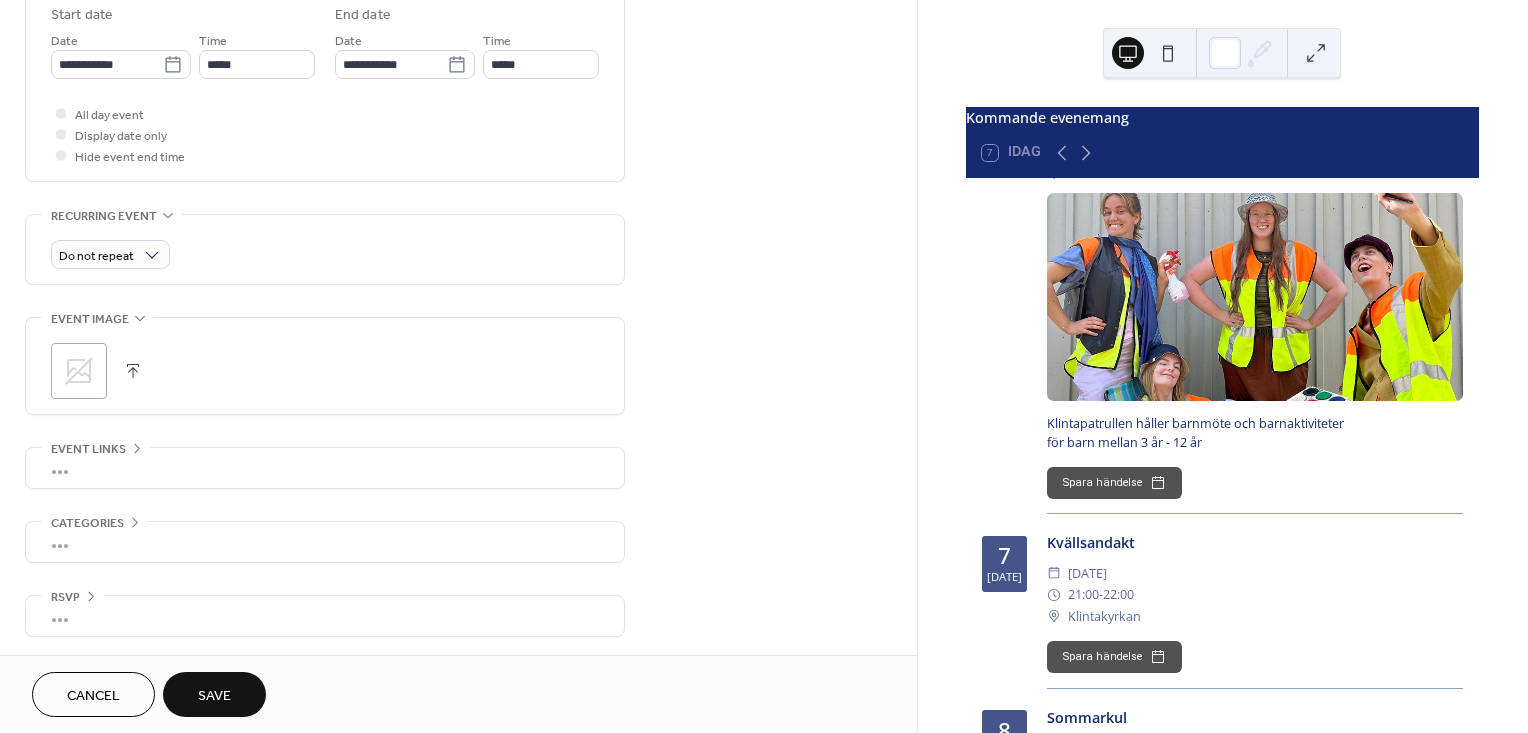 scroll, scrollTop: 0, scrollLeft: 0, axis: both 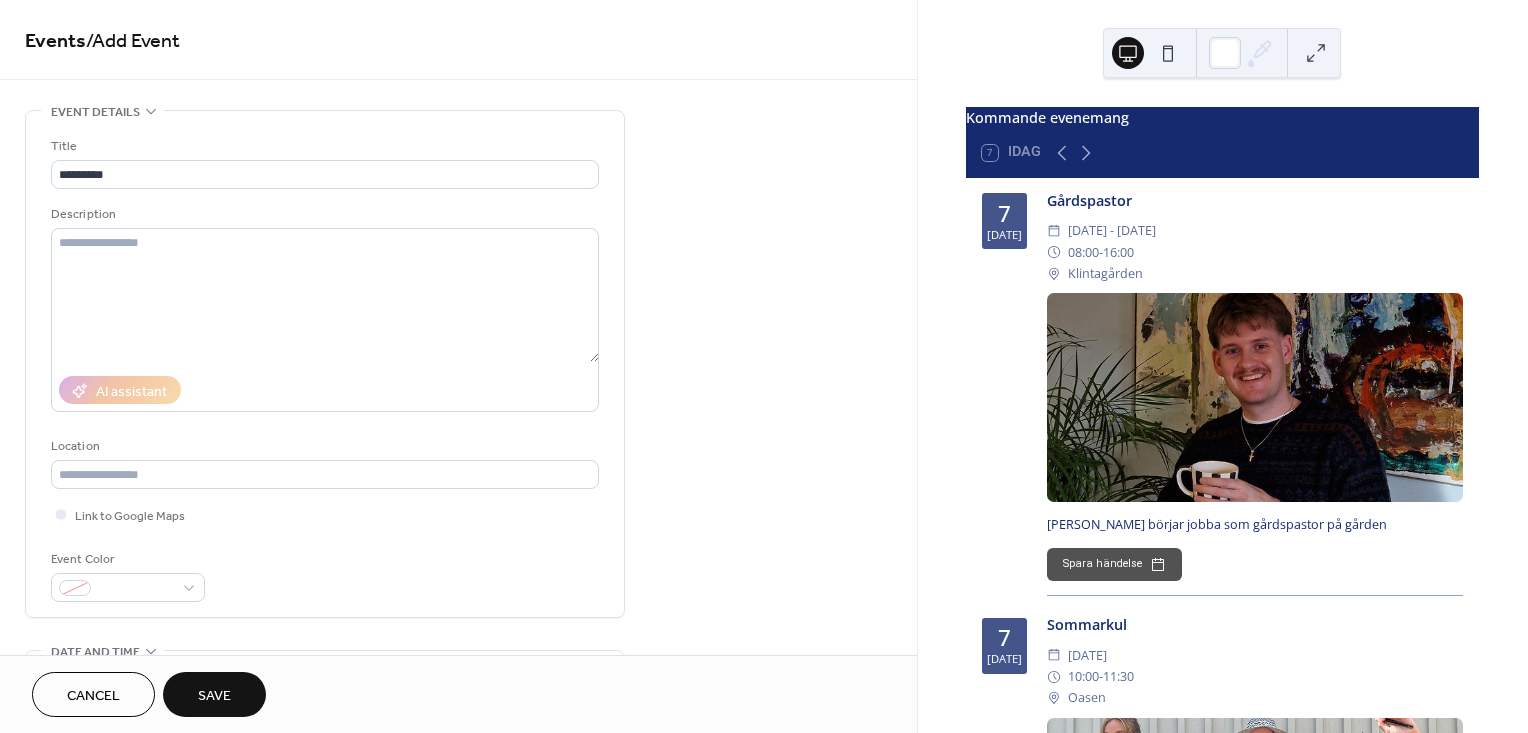 click on "/  Add Event" at bounding box center [133, 41] 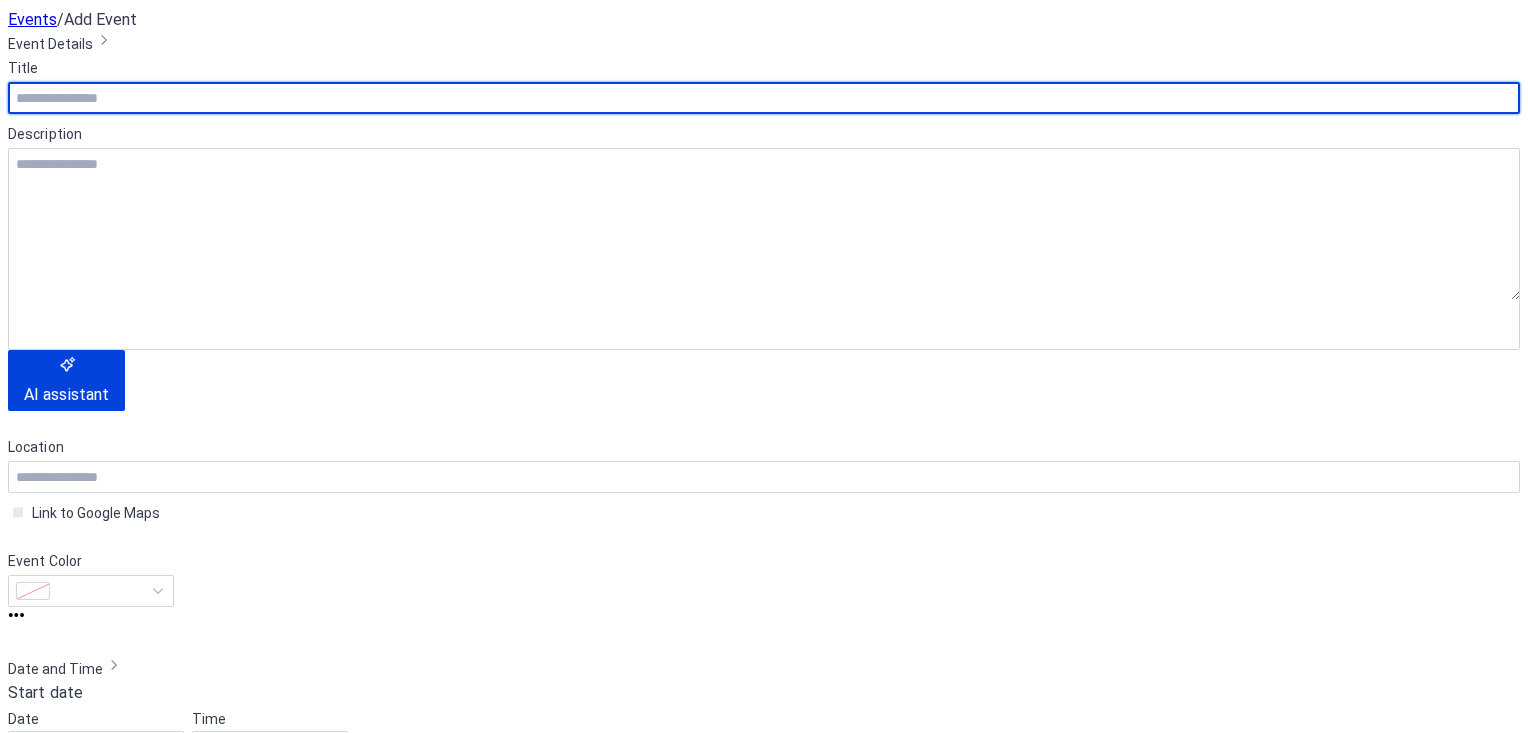scroll, scrollTop: 0, scrollLeft: 0, axis: both 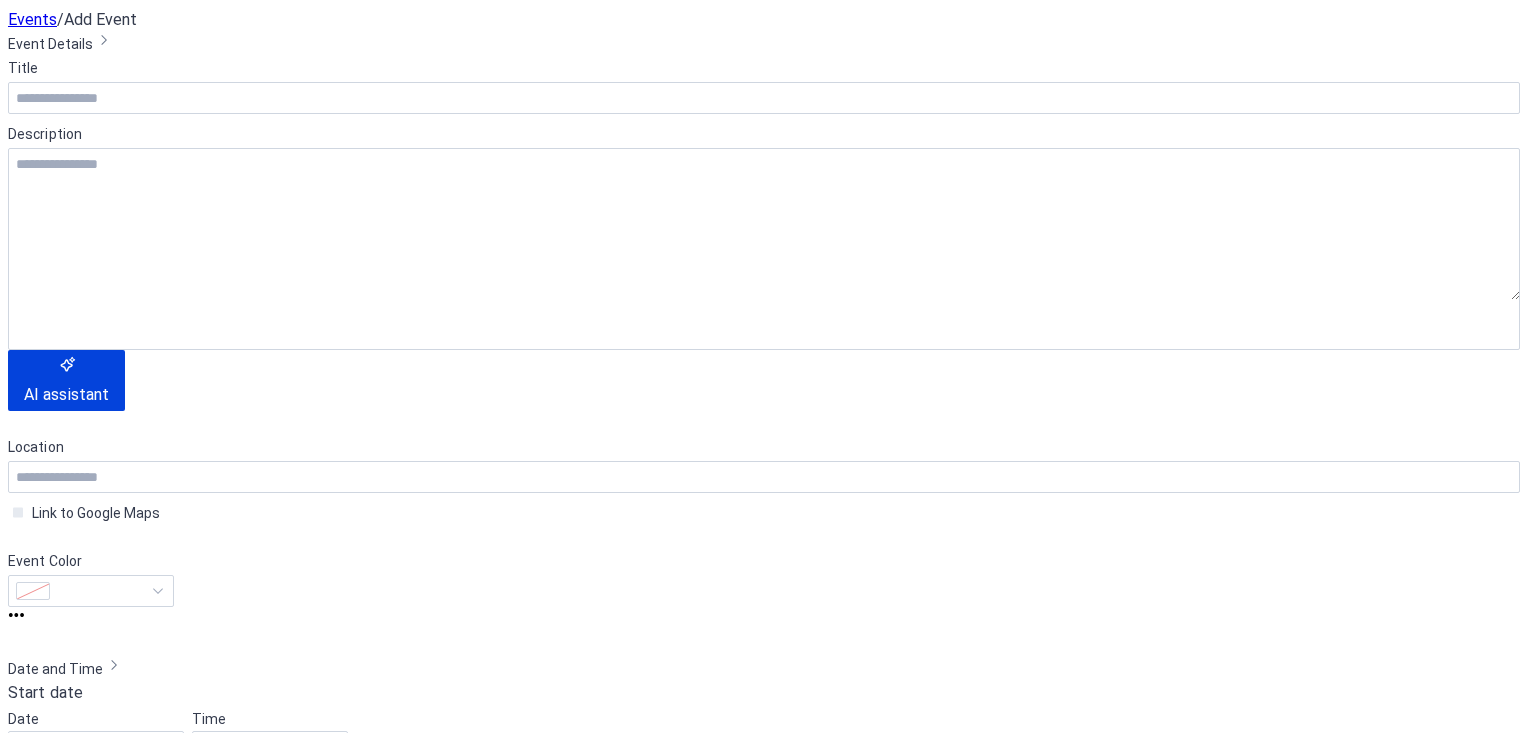 click at bounding box center [390, 2196] 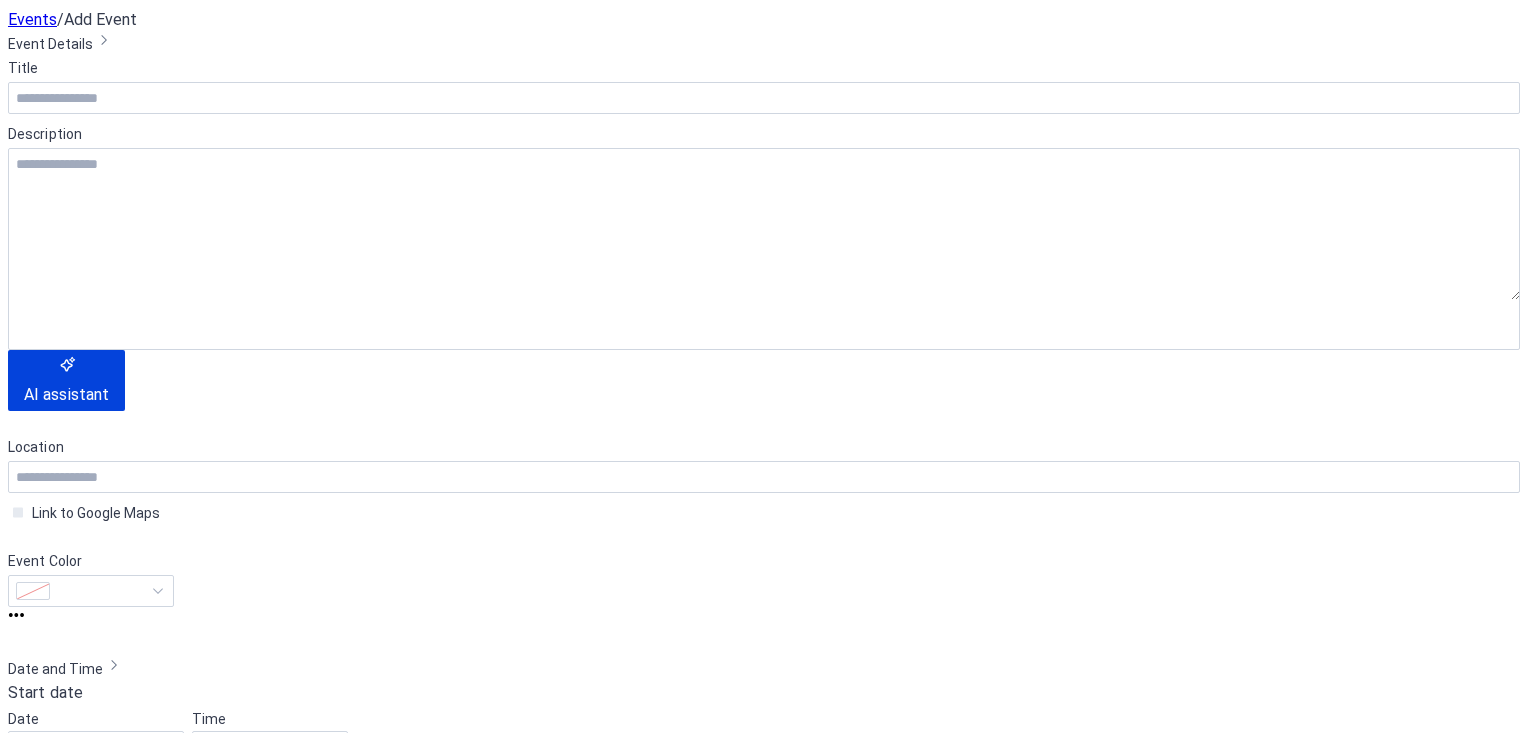 click on "Sommarkul" at bounding box center [796, 2248] 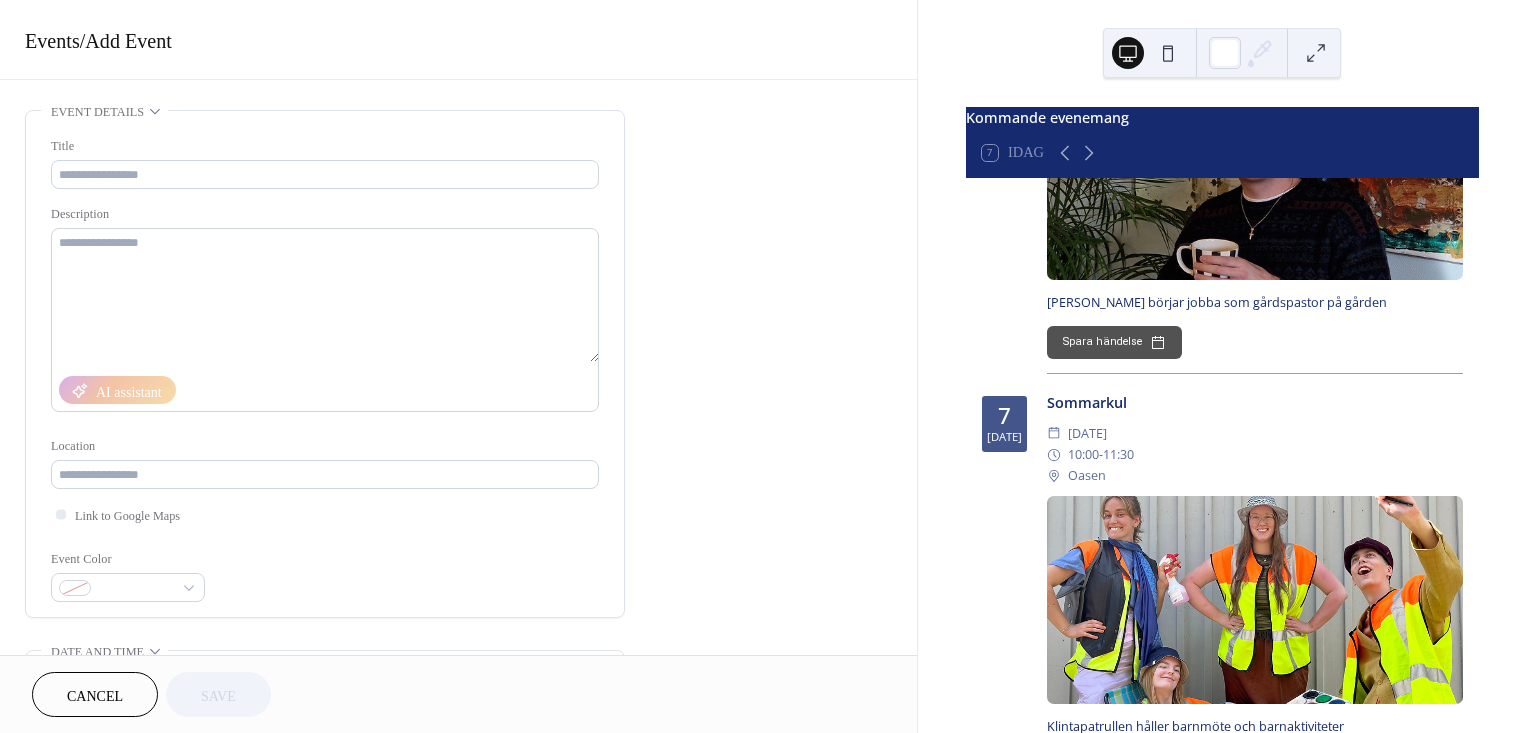 click at bounding box center [1255, 600] 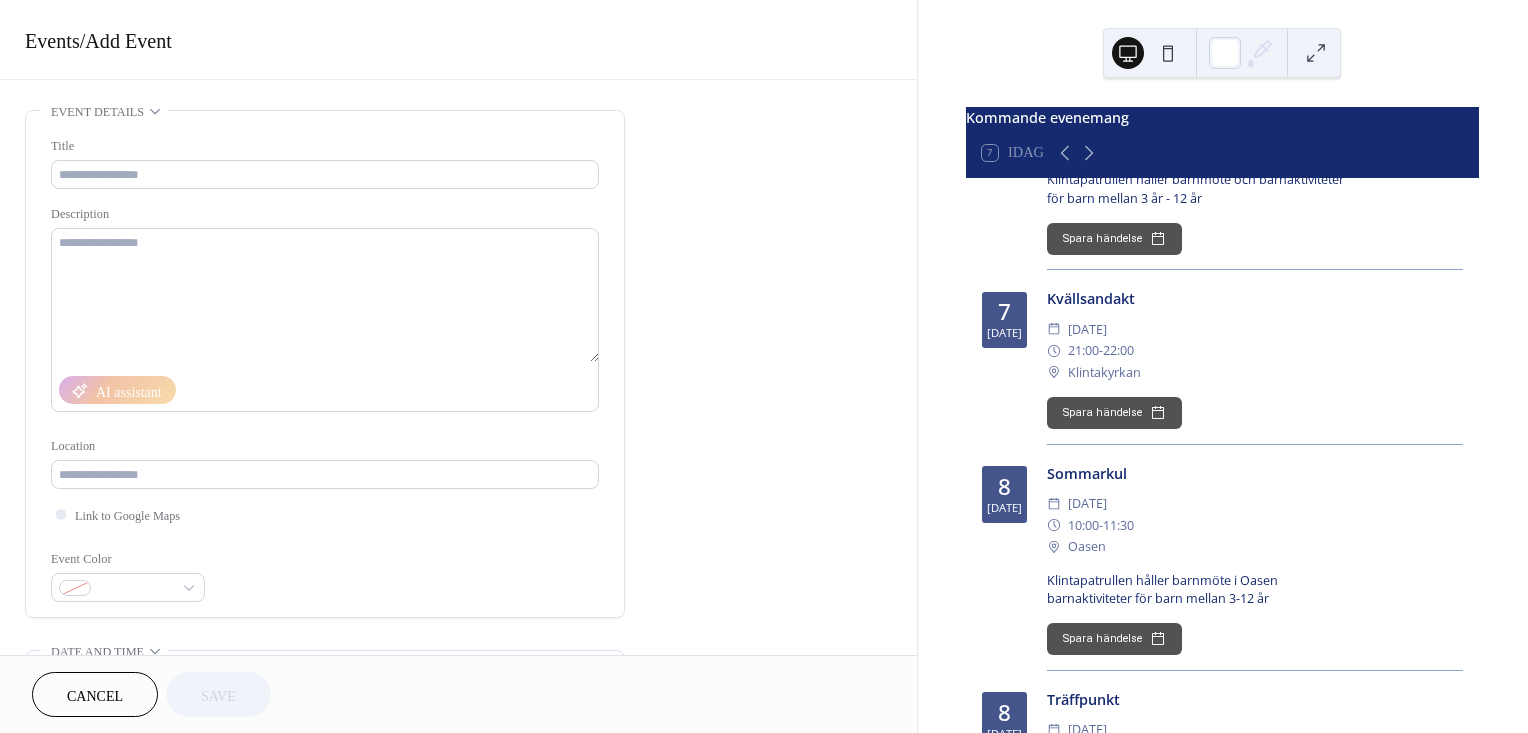 scroll, scrollTop: 777, scrollLeft: 0, axis: vertical 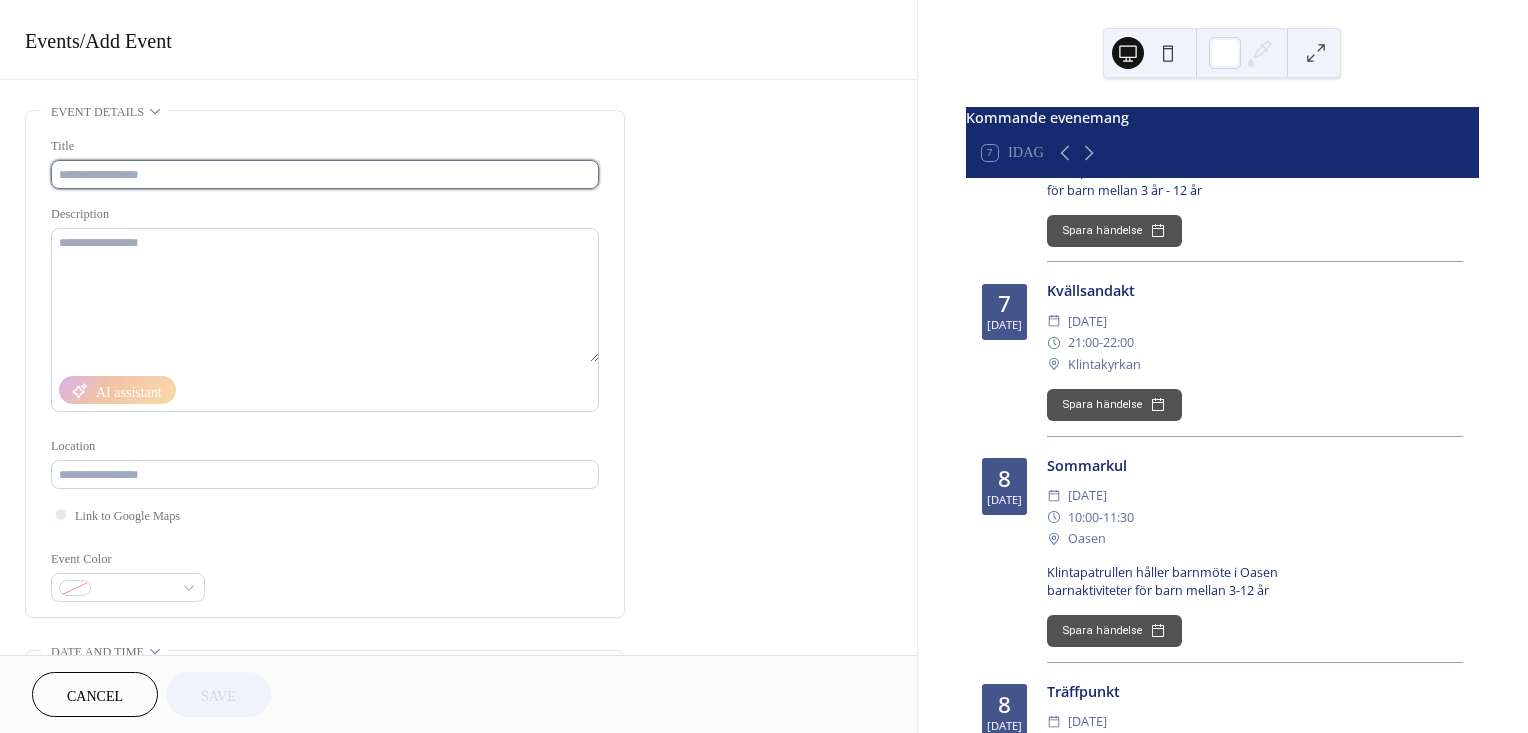 click at bounding box center [325, 174] 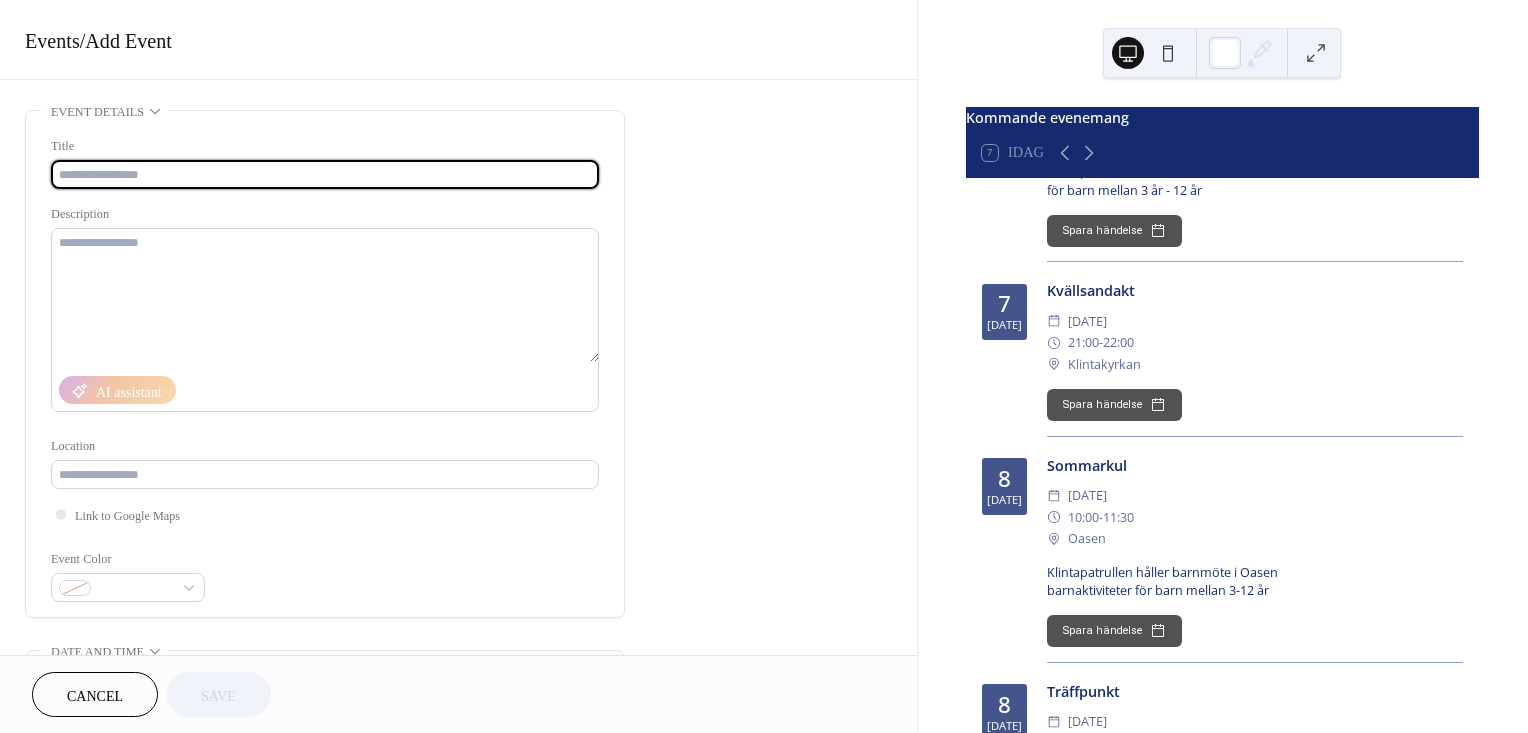 type on "*********" 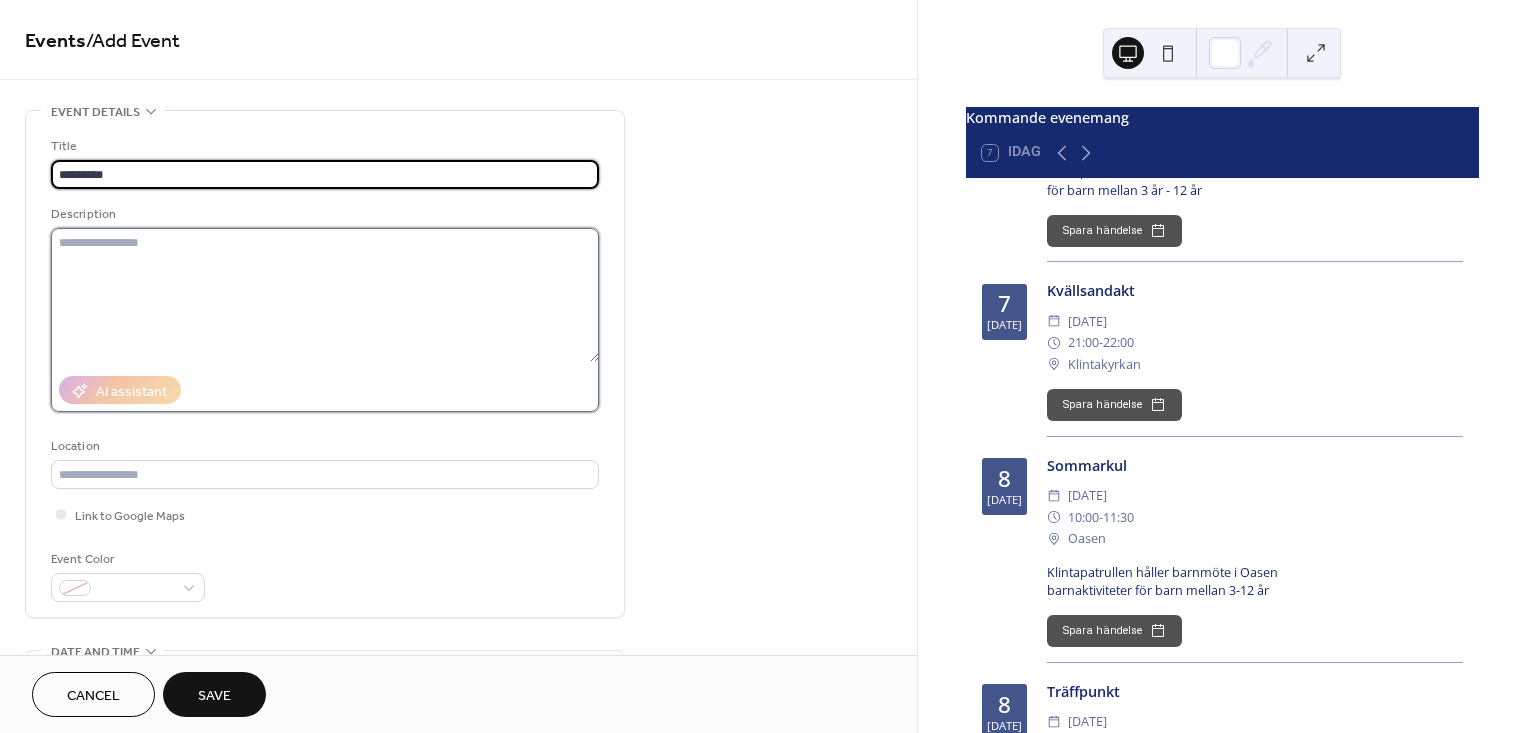 click at bounding box center (325, 295) 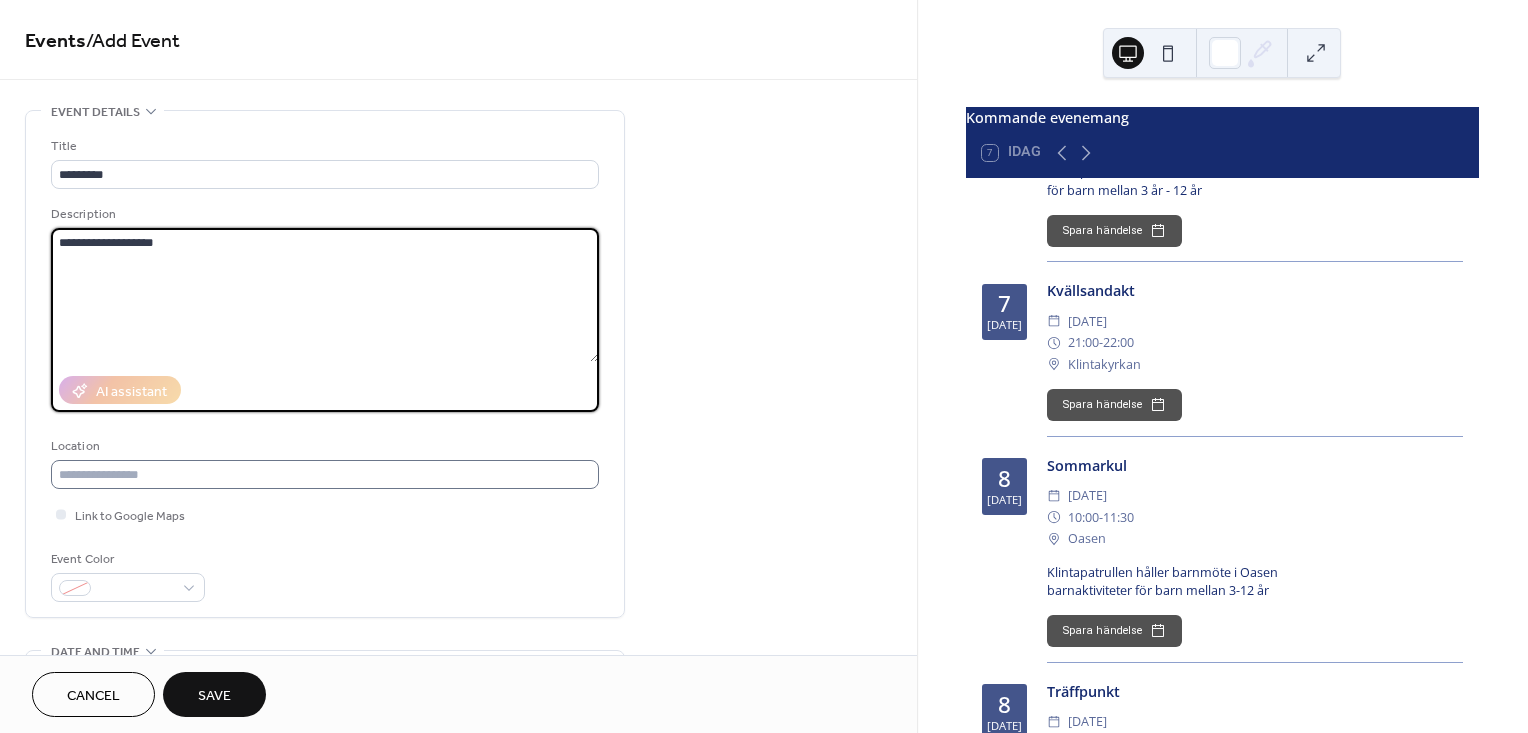 type on "**********" 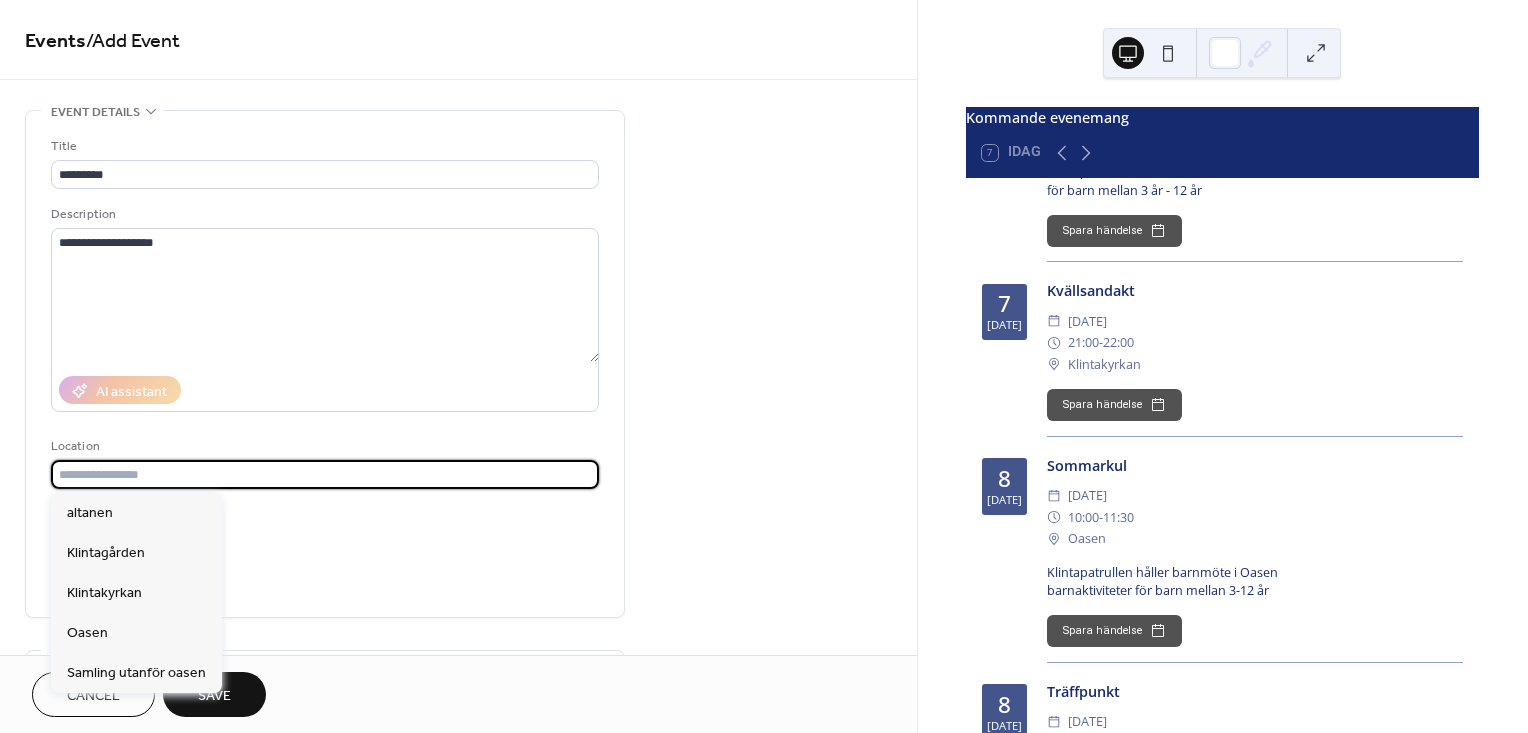 click at bounding box center [325, 474] 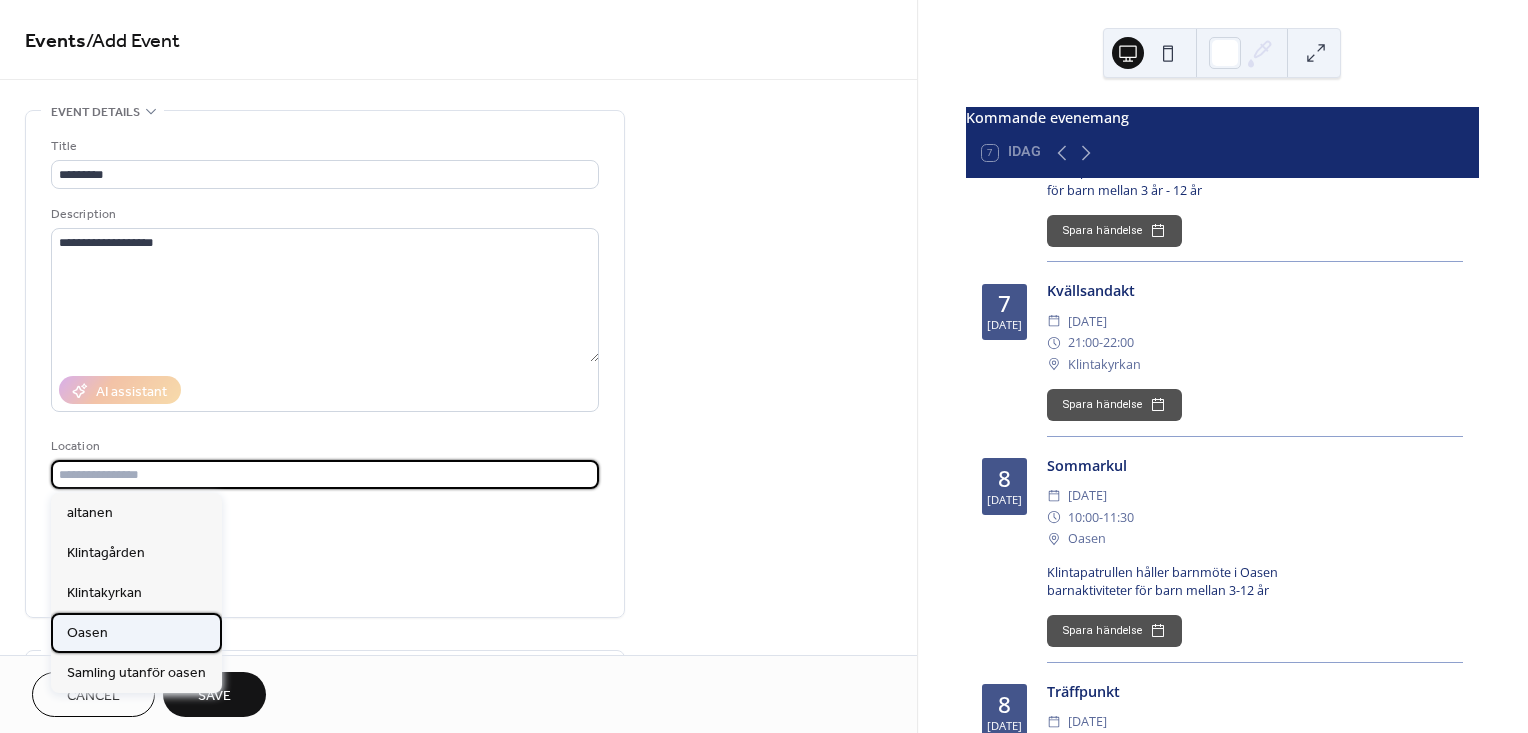 click on "Oasen" at bounding box center [136, 633] 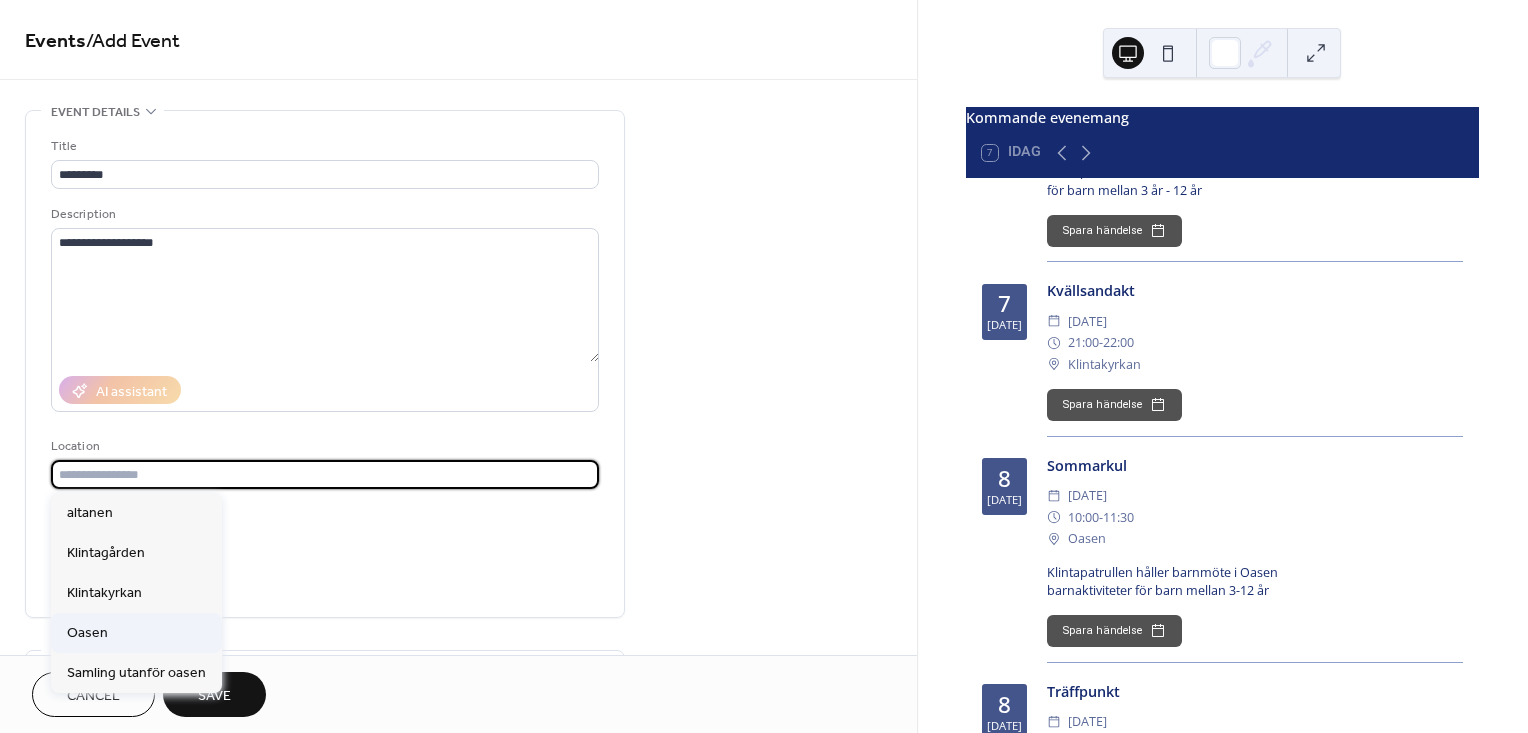 type on "*****" 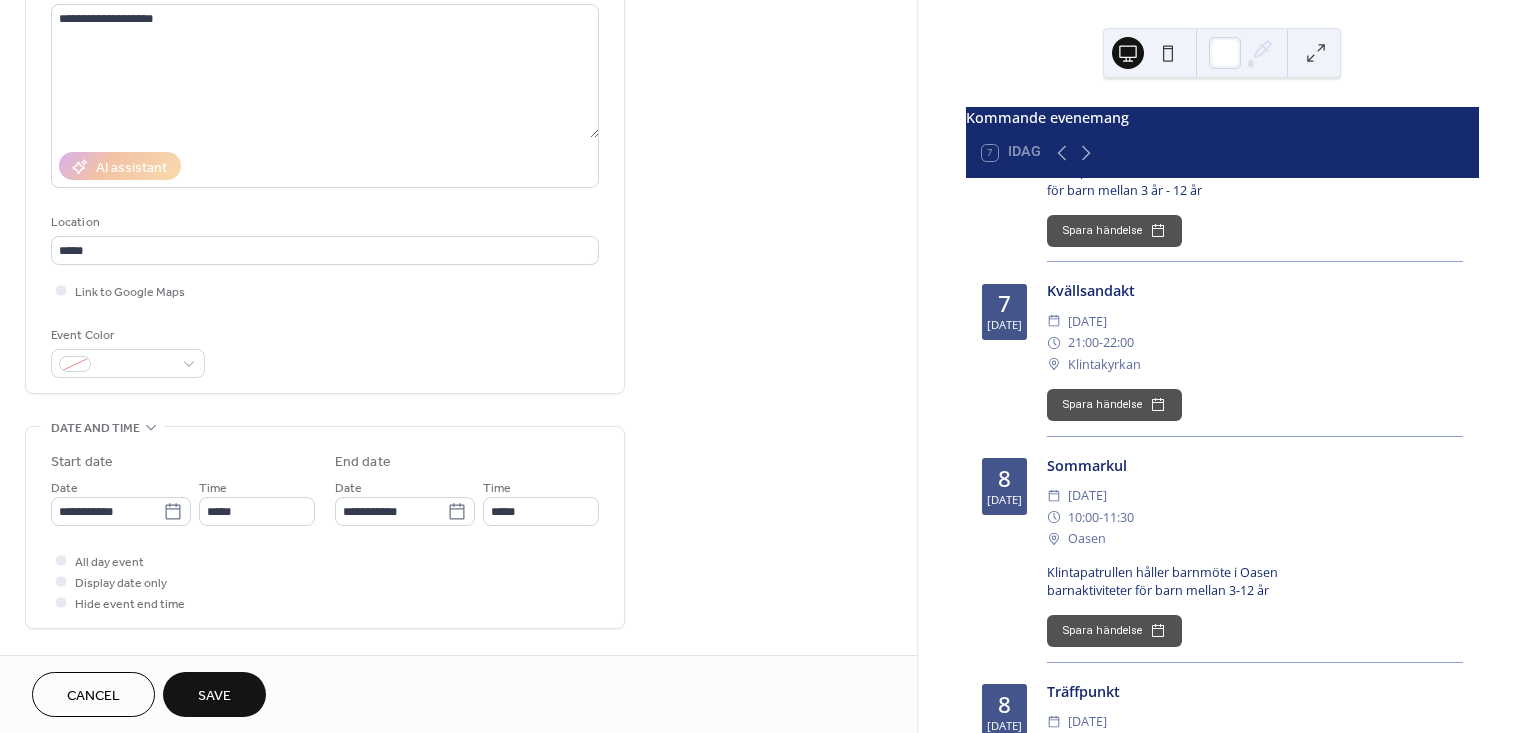 scroll, scrollTop: 333, scrollLeft: 0, axis: vertical 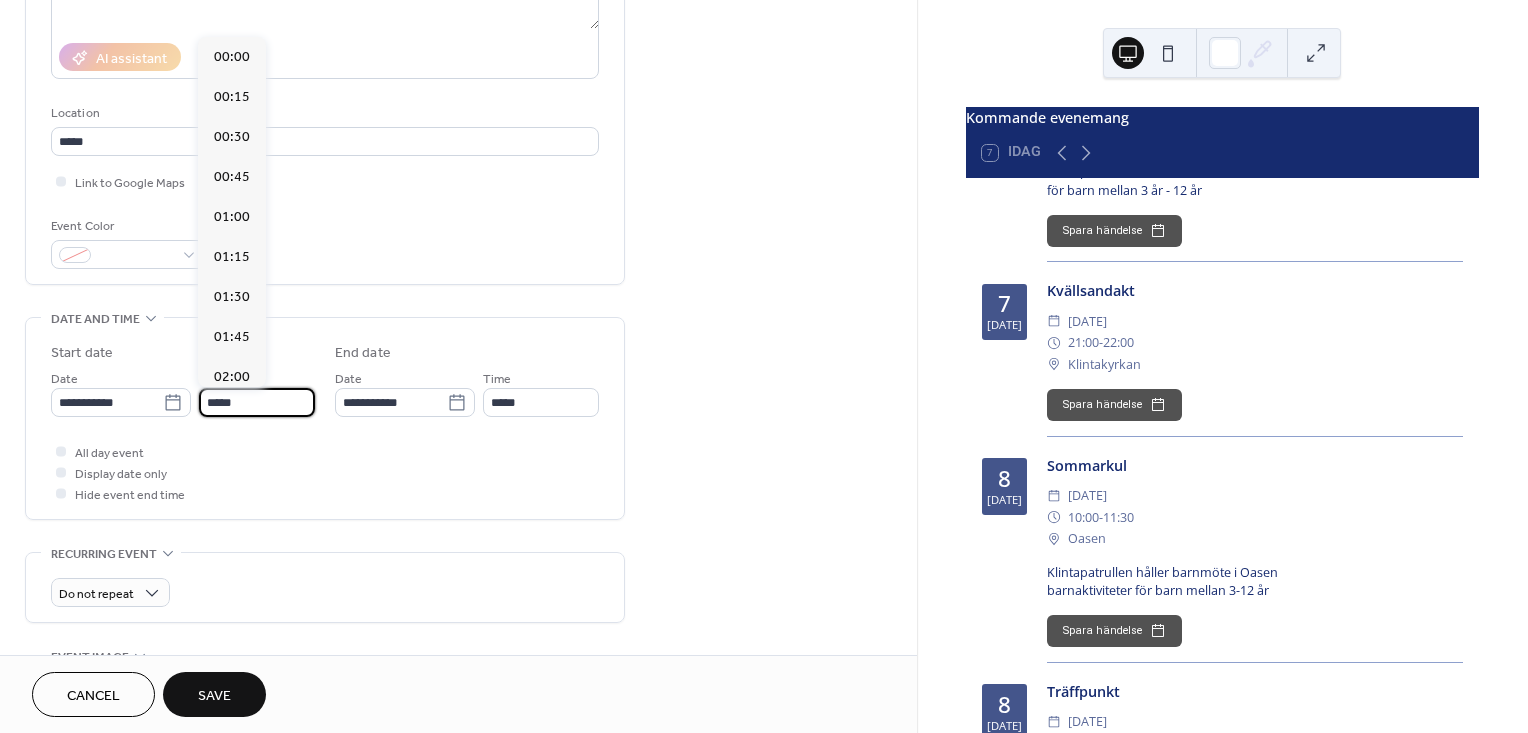 click on "*****" at bounding box center (257, 402) 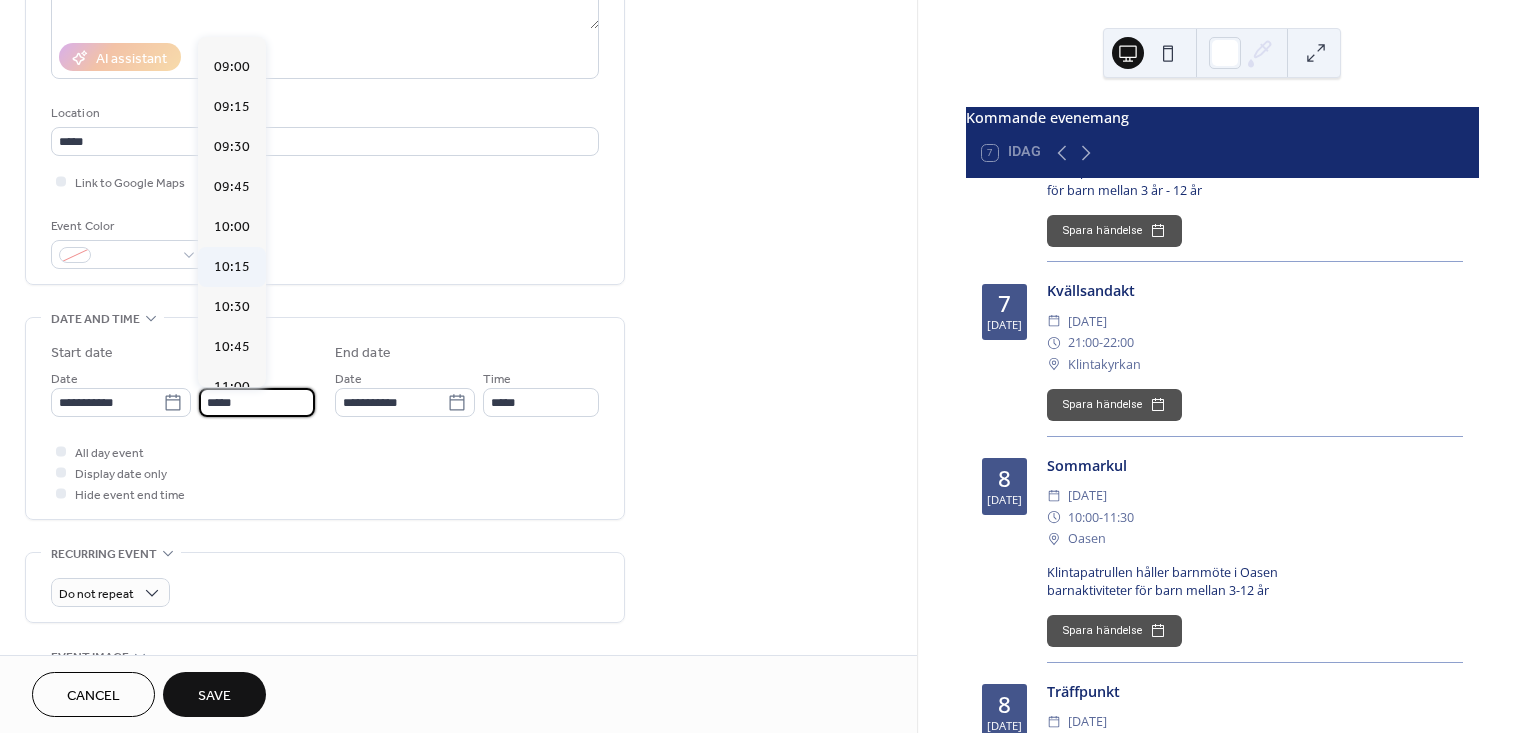 scroll, scrollTop: 1391, scrollLeft: 0, axis: vertical 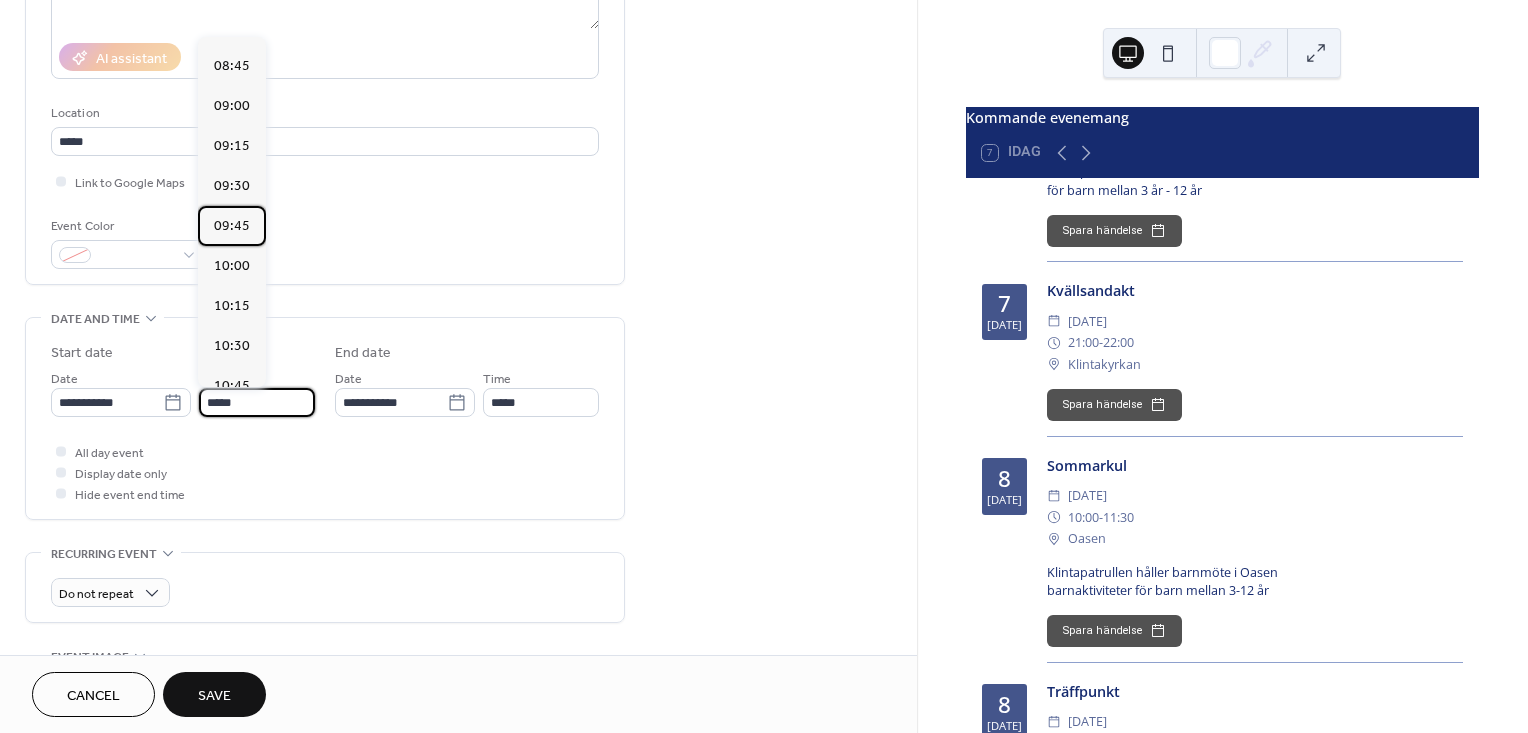 drag, startPoint x: 228, startPoint y: 237, endPoint x: 240, endPoint y: 248, distance: 16.27882 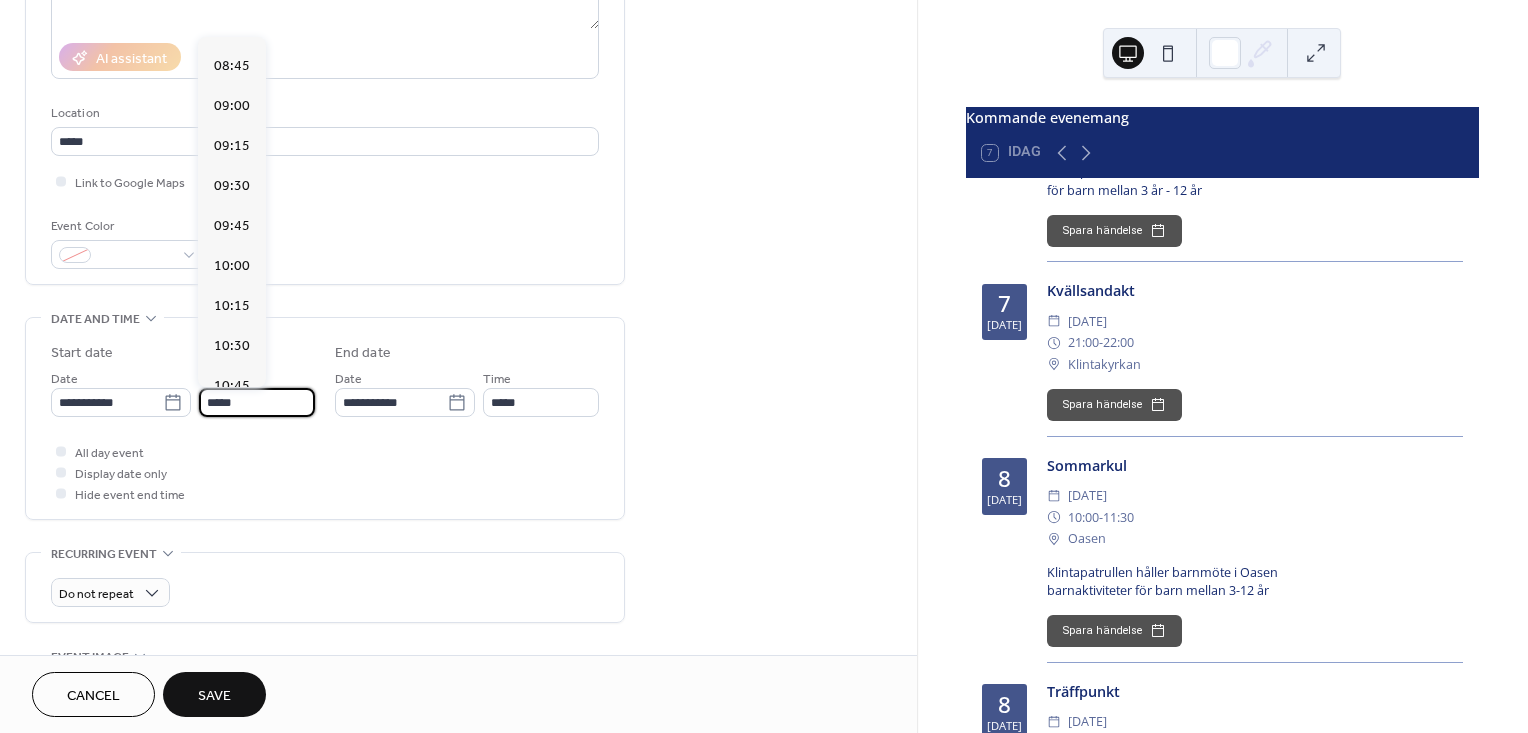 type on "*****" 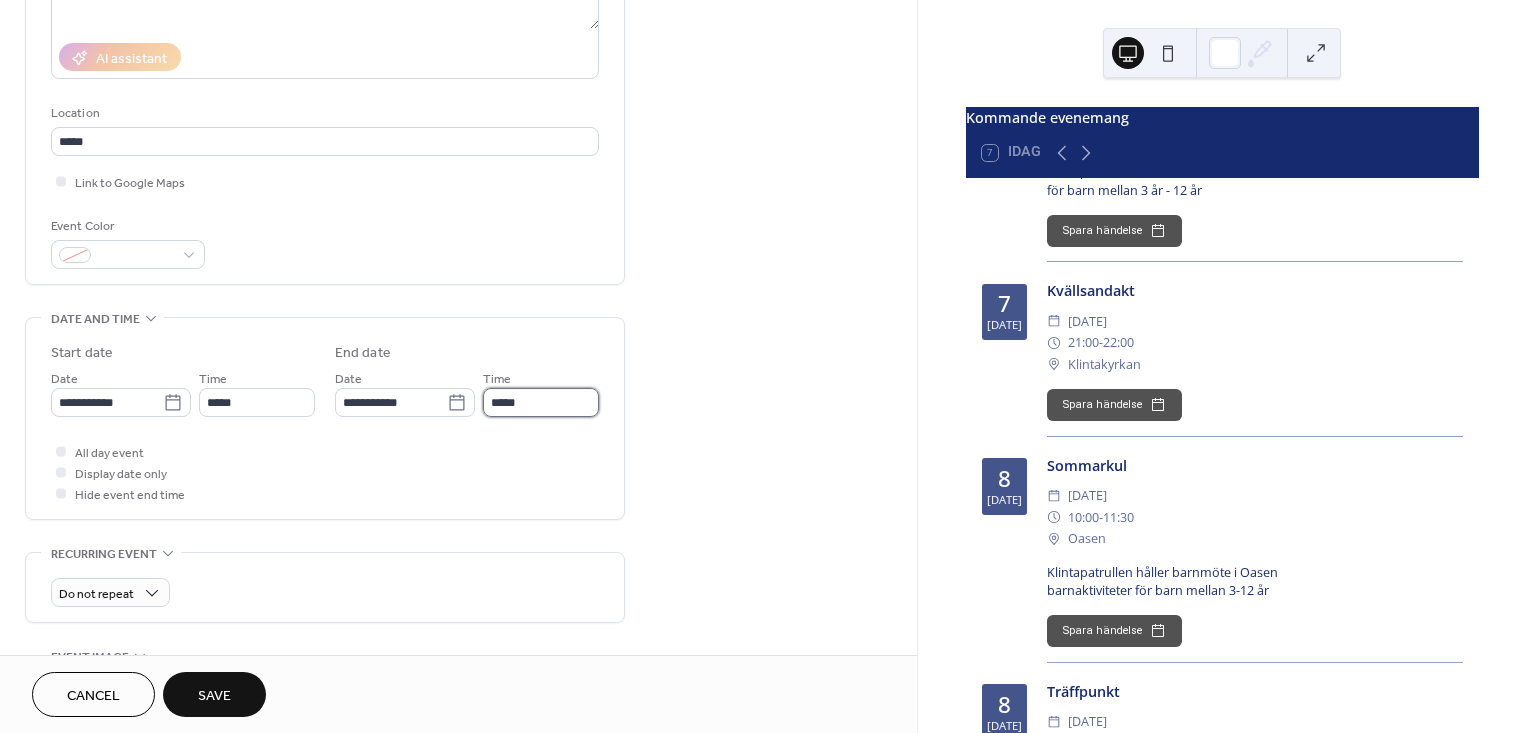 click on "*****" at bounding box center [541, 402] 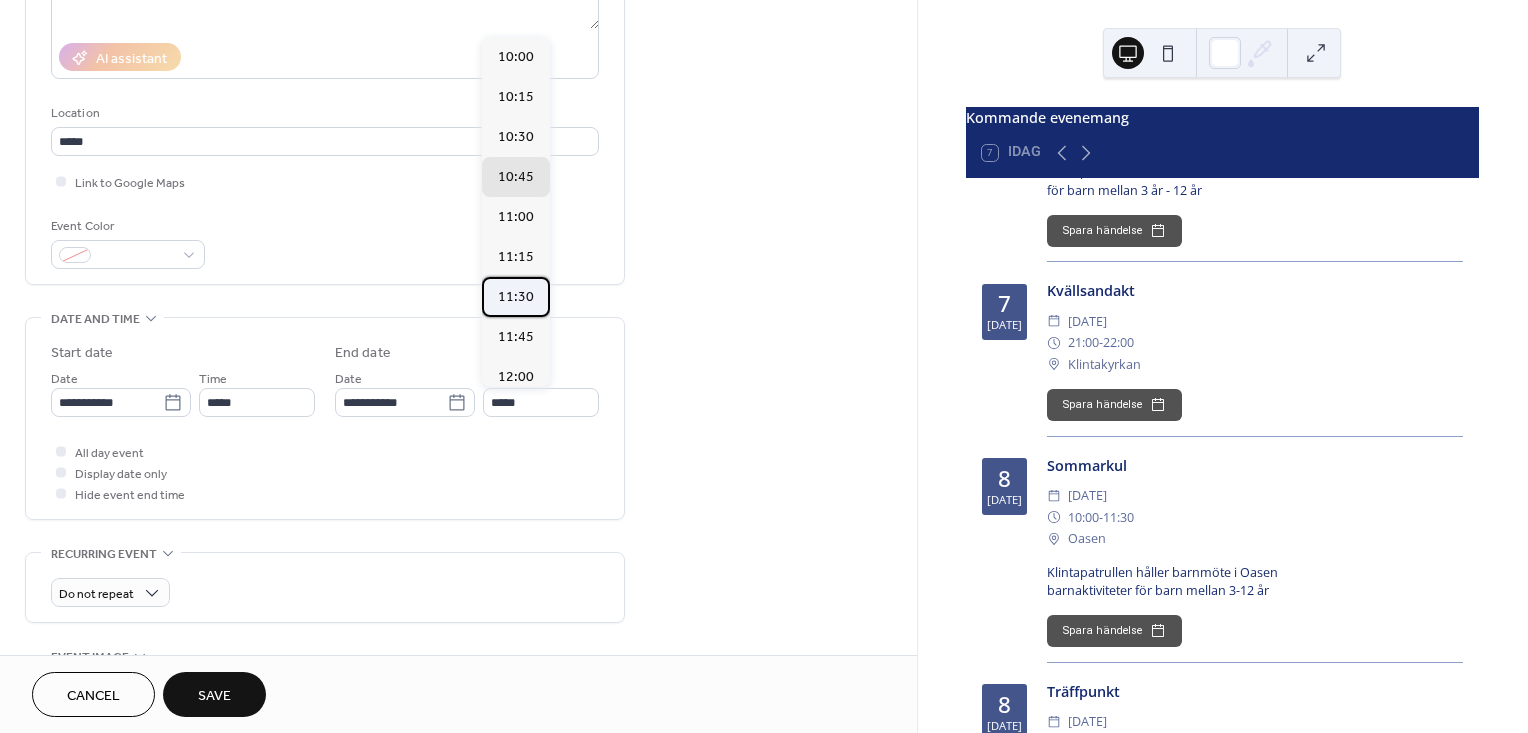 click on "11:30" at bounding box center (516, 297) 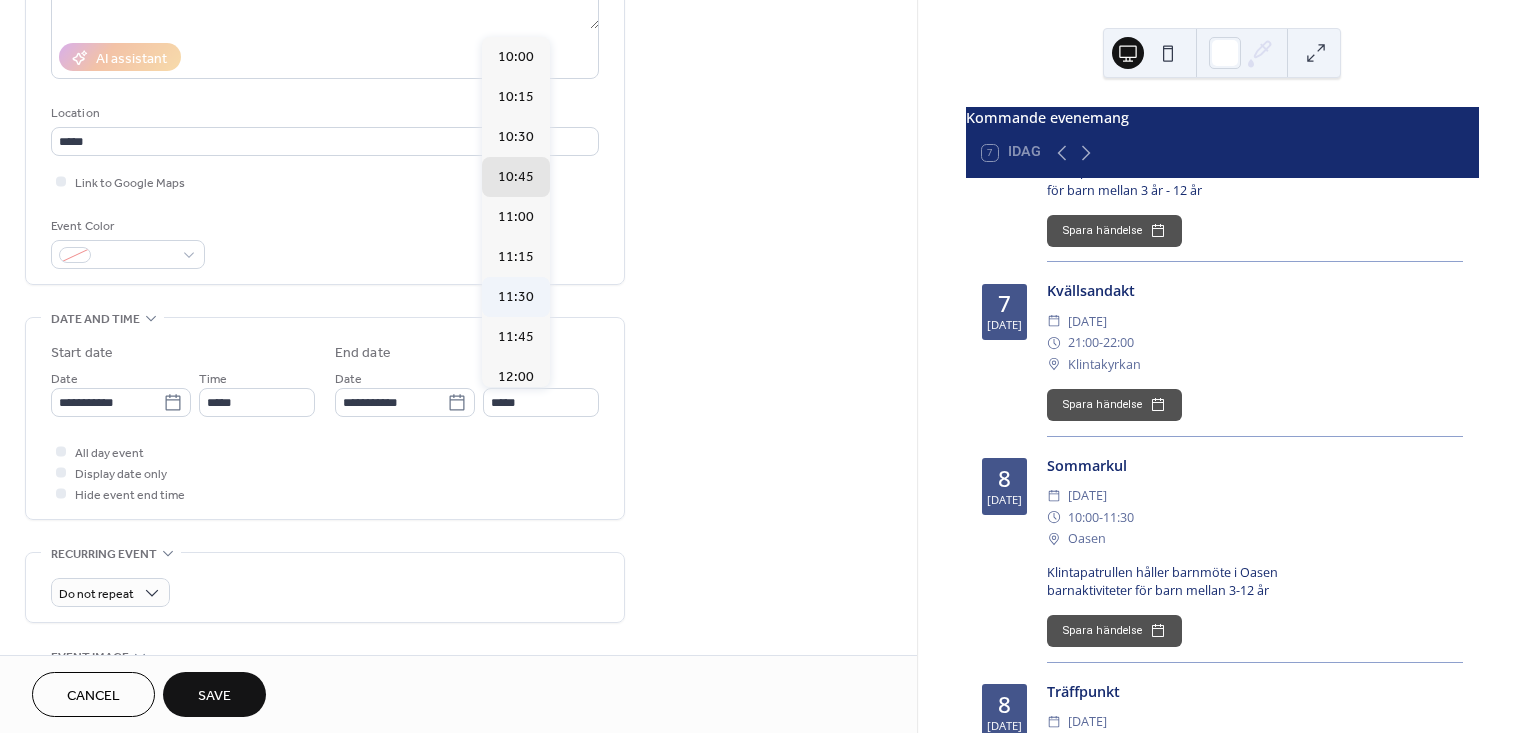type on "*****" 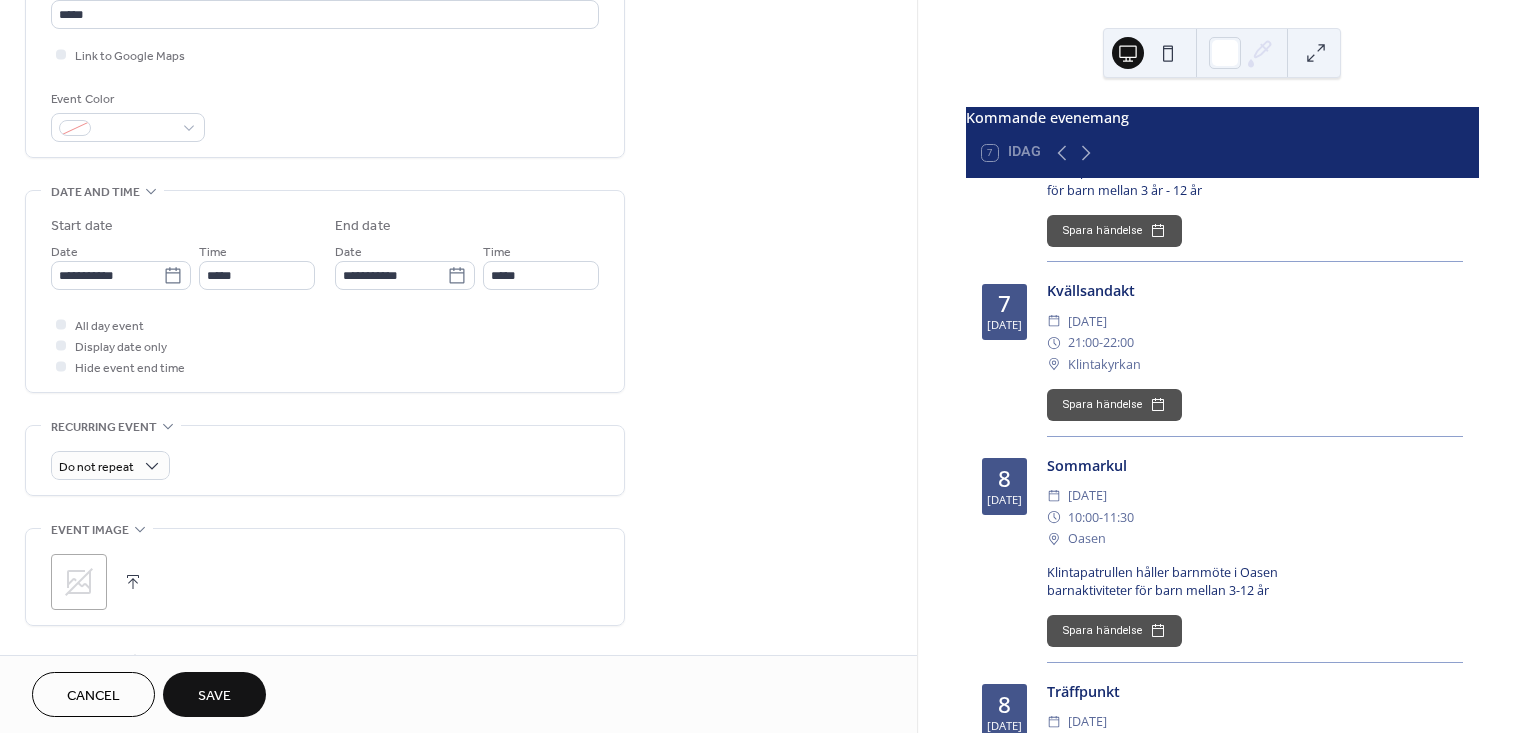 scroll, scrollTop: 555, scrollLeft: 0, axis: vertical 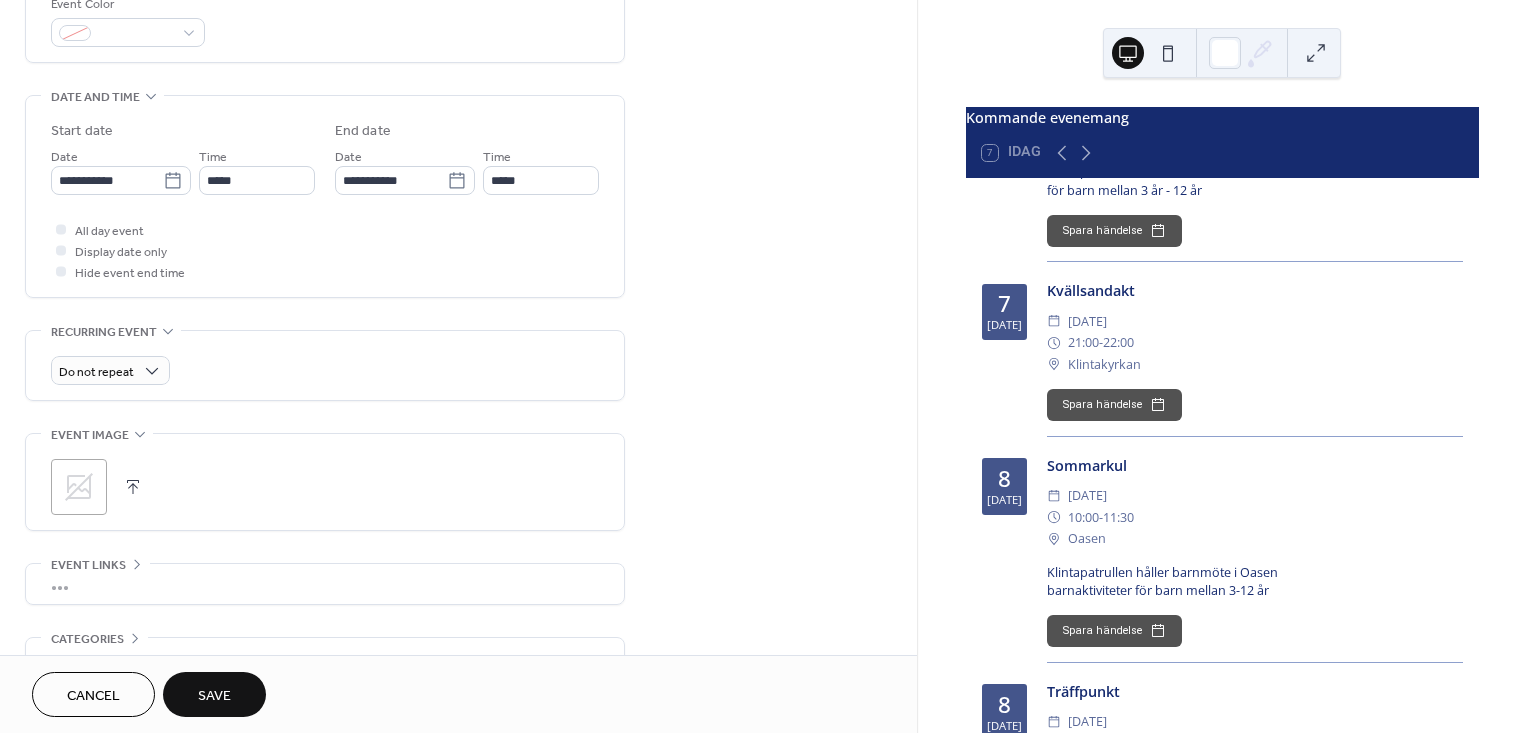 click at bounding box center (133, 487) 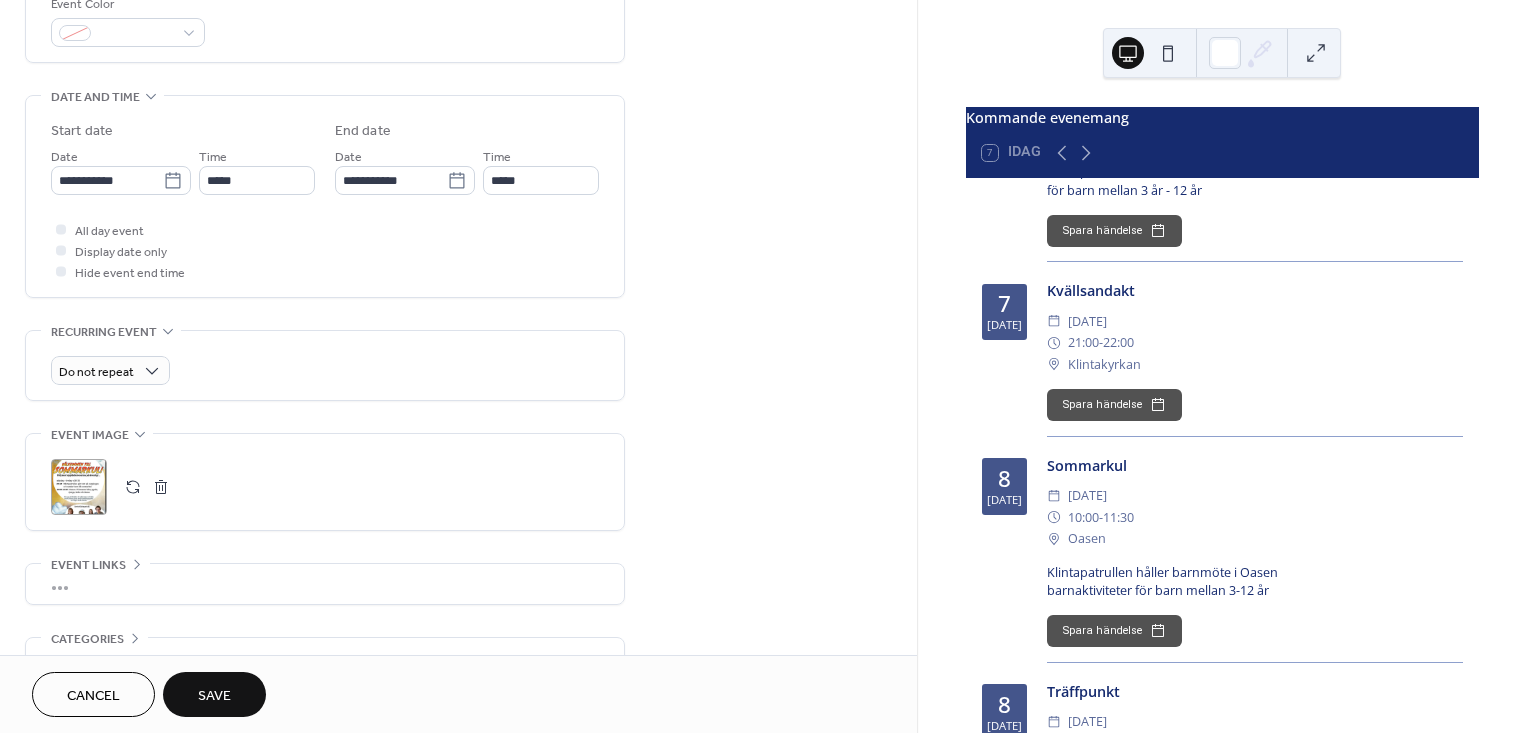 click on "Save" at bounding box center (214, 696) 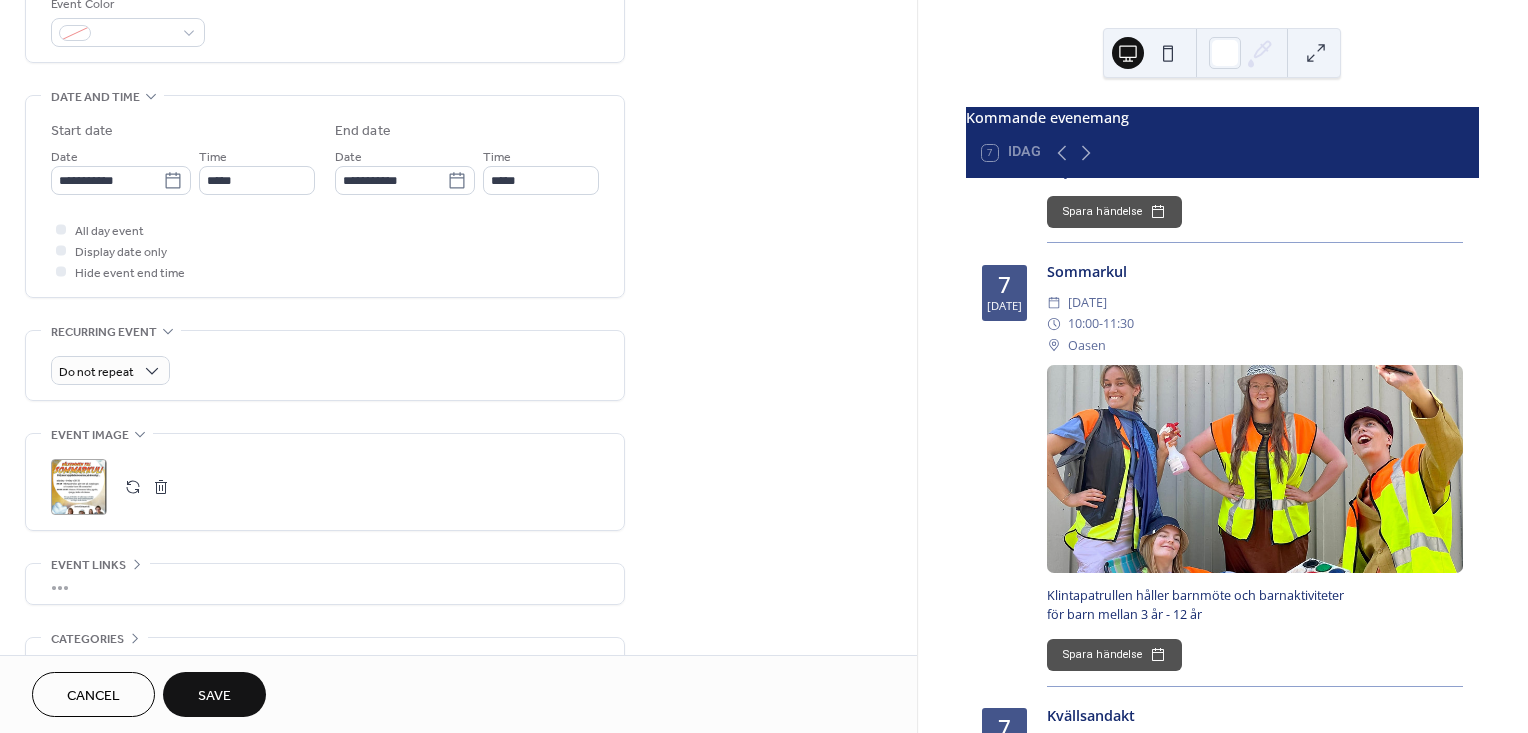scroll, scrollTop: 1196, scrollLeft: 0, axis: vertical 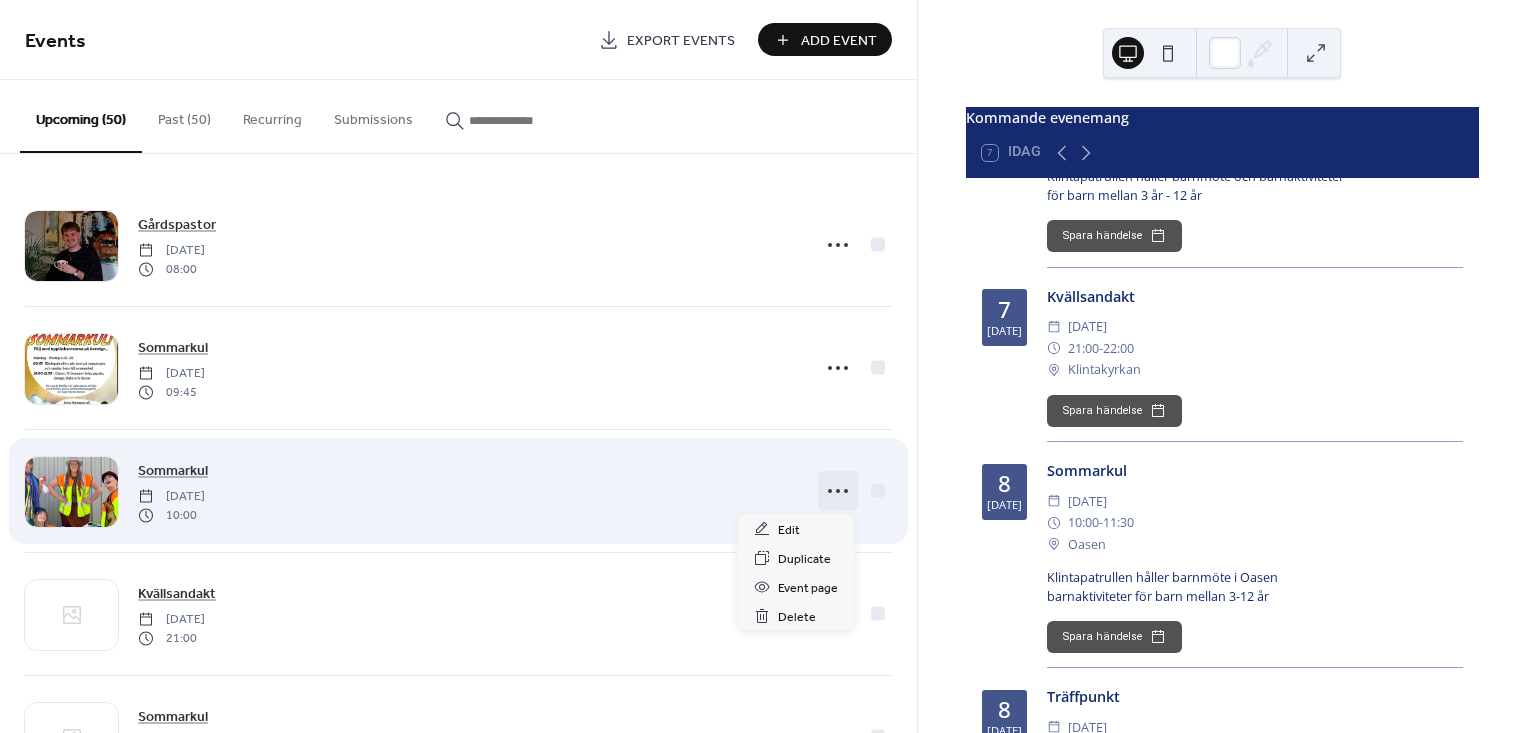 click 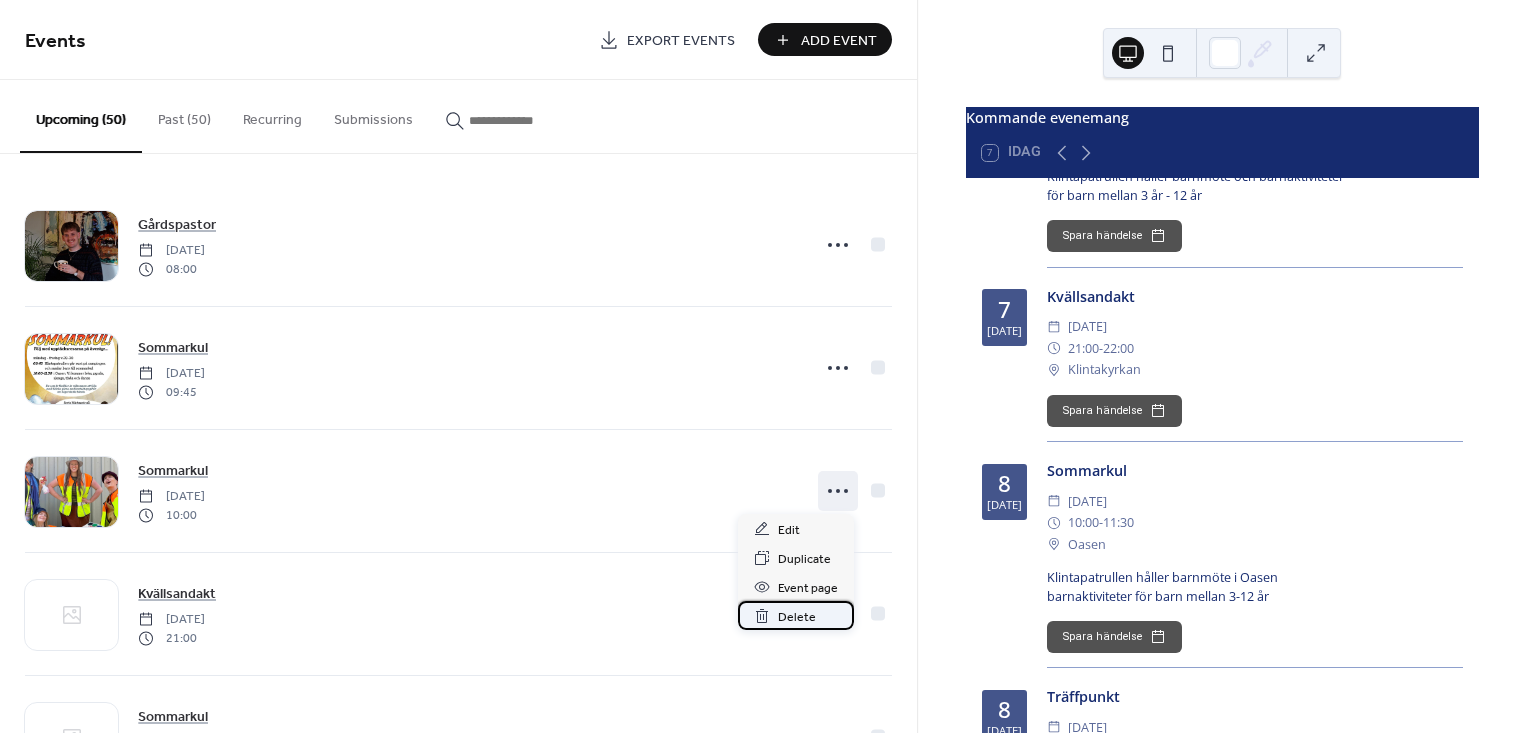 click on "Delete" at bounding box center [797, 617] 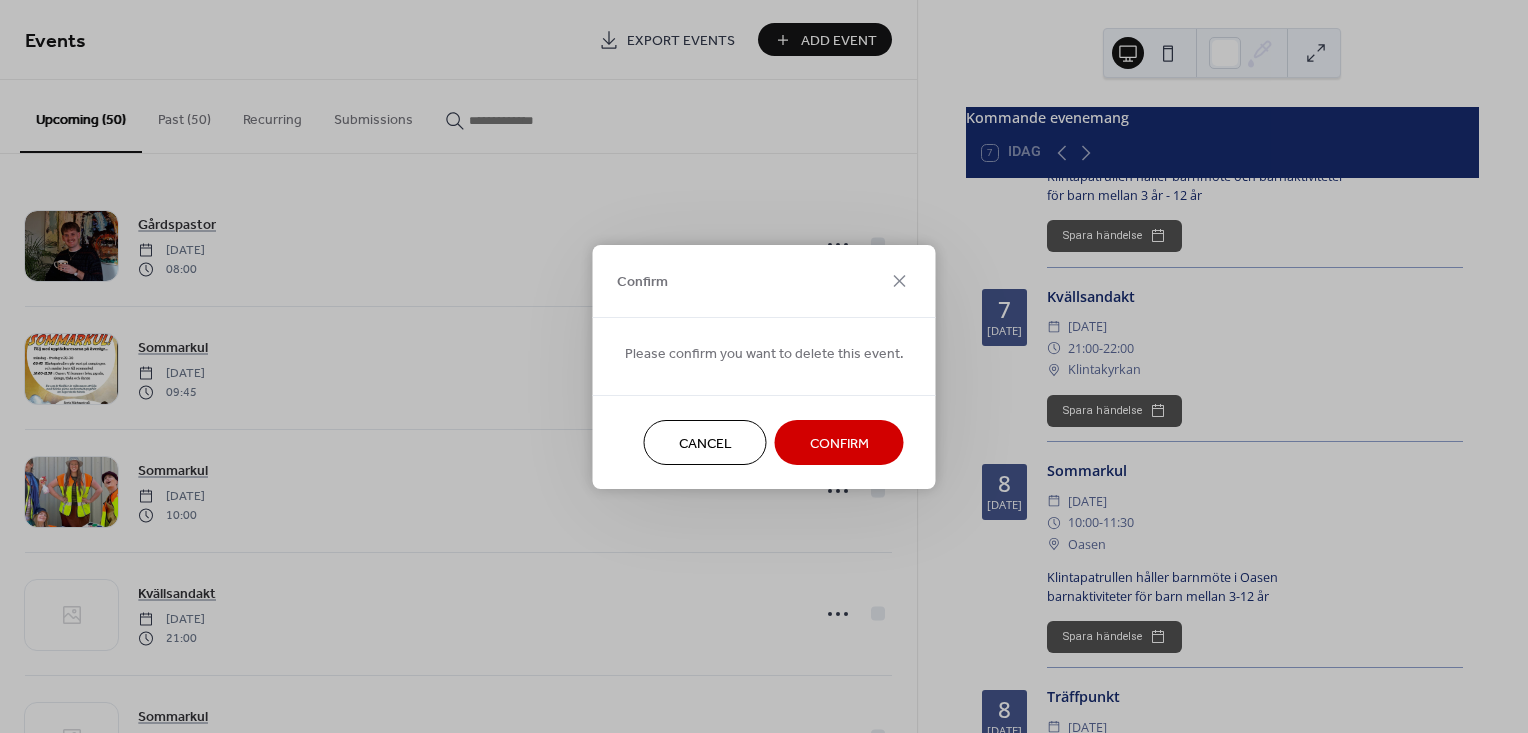 click on "Confirm" at bounding box center [839, 443] 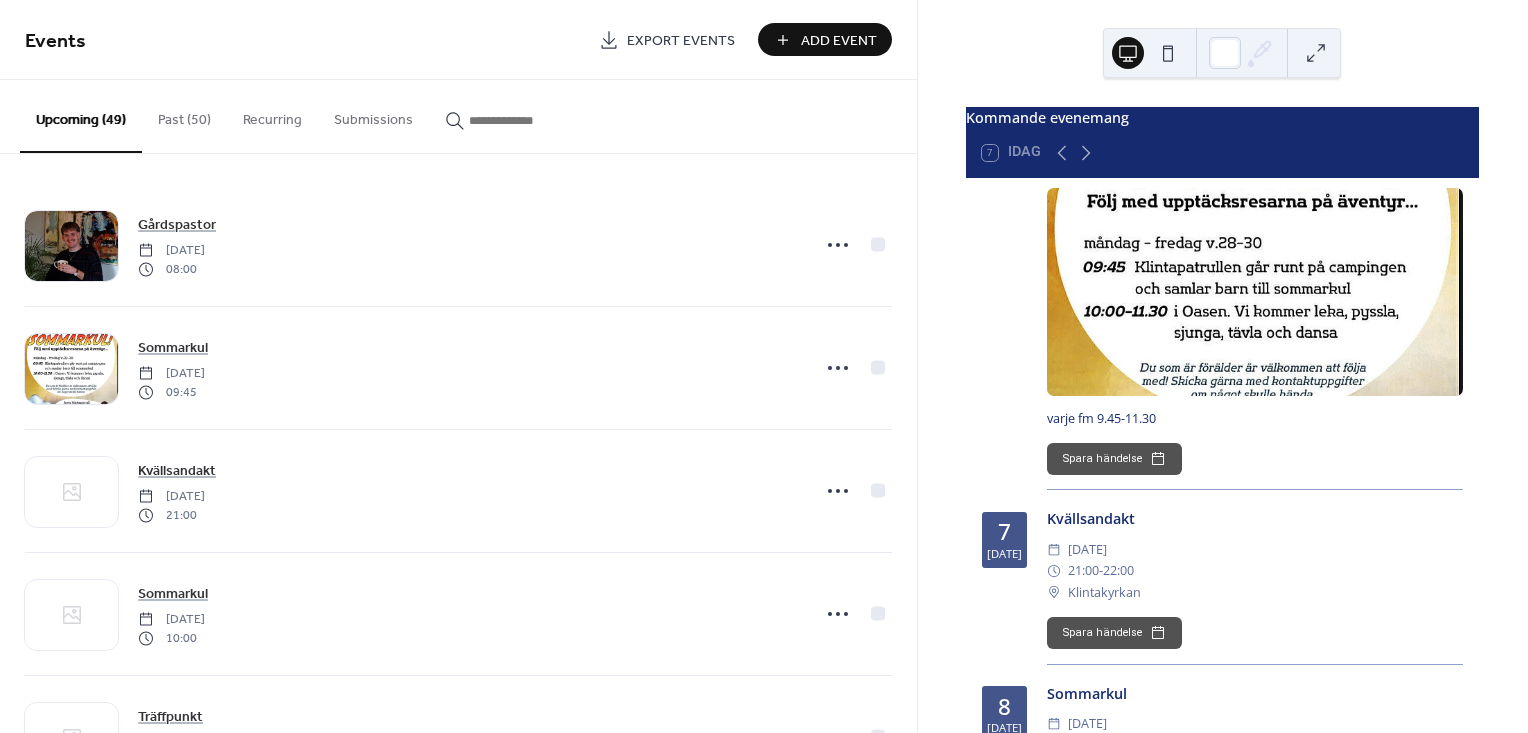 scroll, scrollTop: 536, scrollLeft: 0, axis: vertical 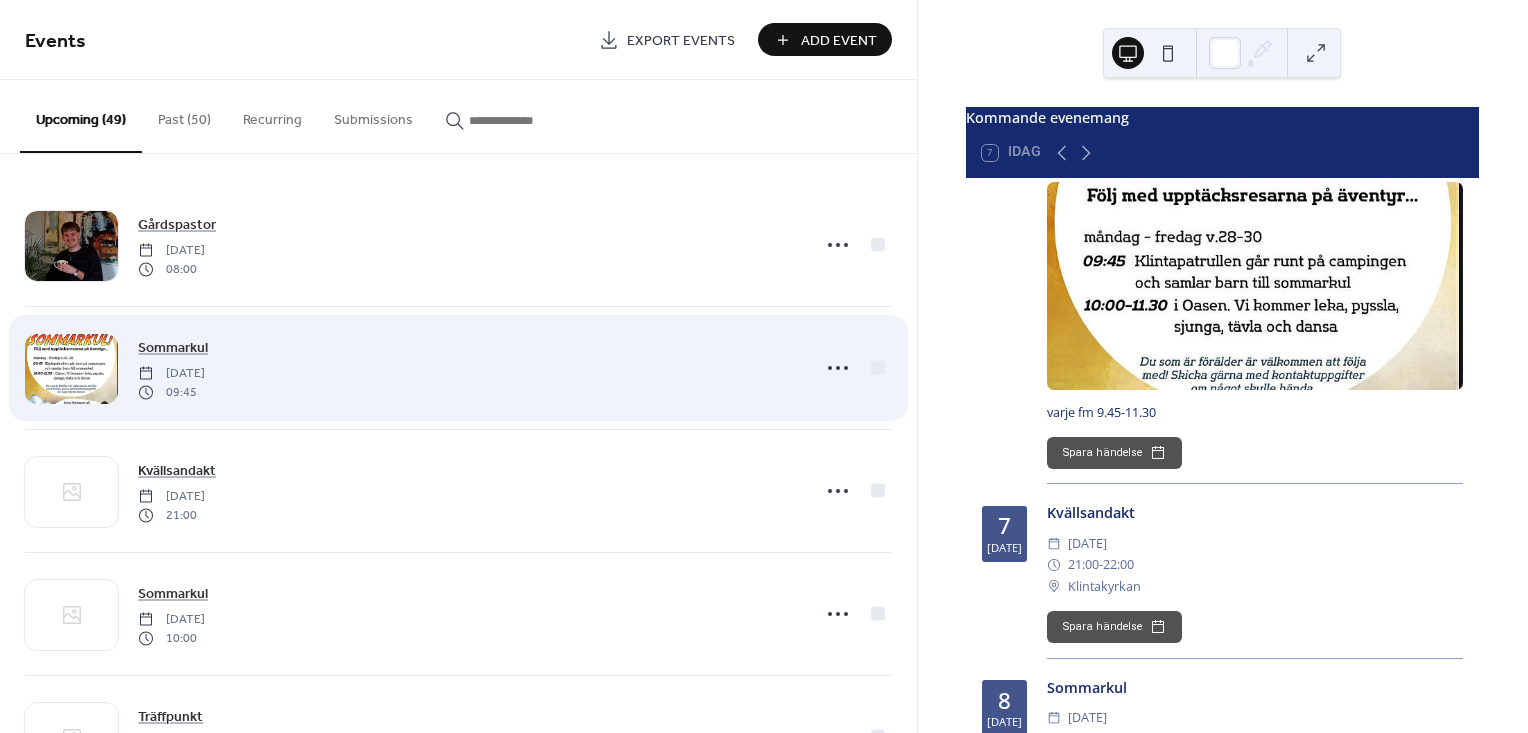 click at bounding box center [71, 369] 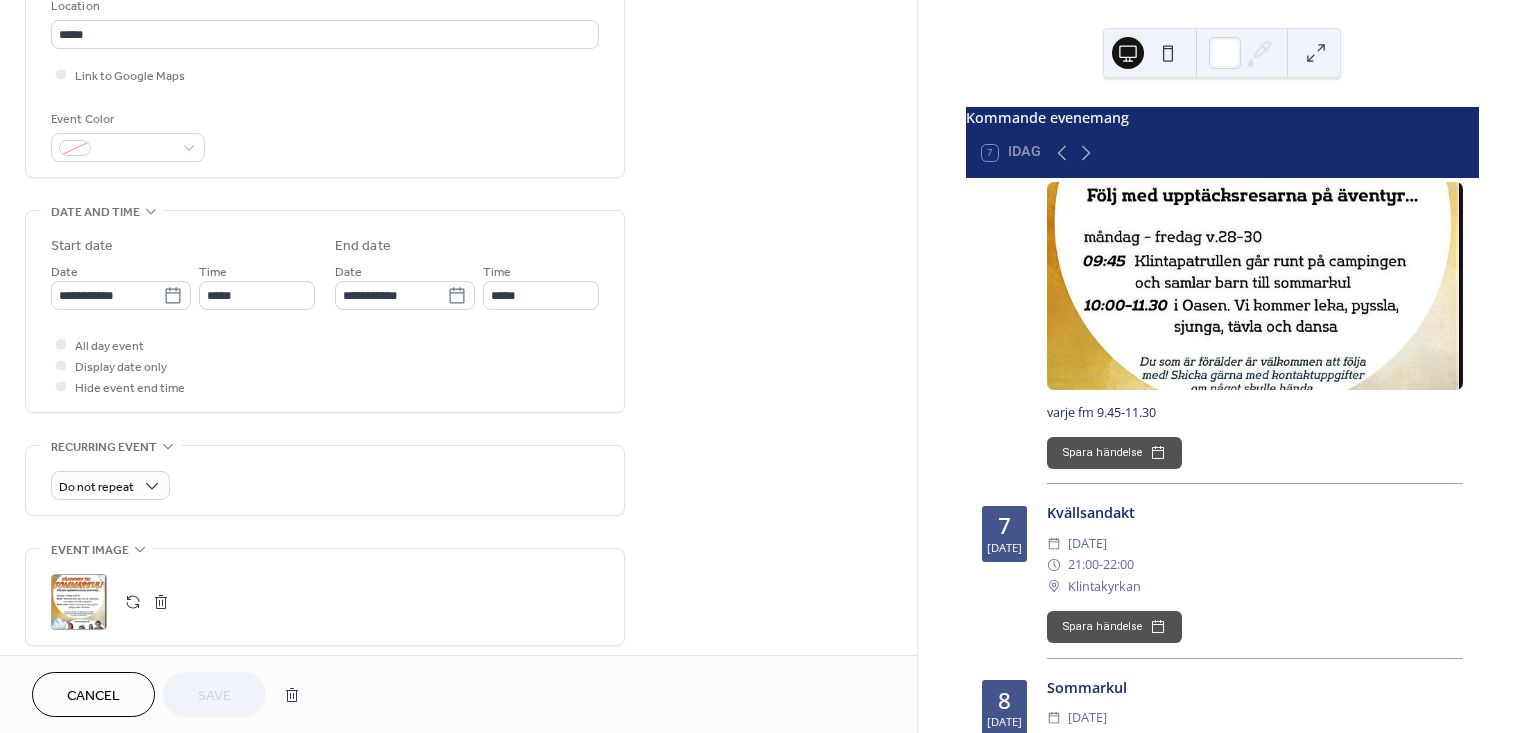 scroll, scrollTop: 555, scrollLeft: 0, axis: vertical 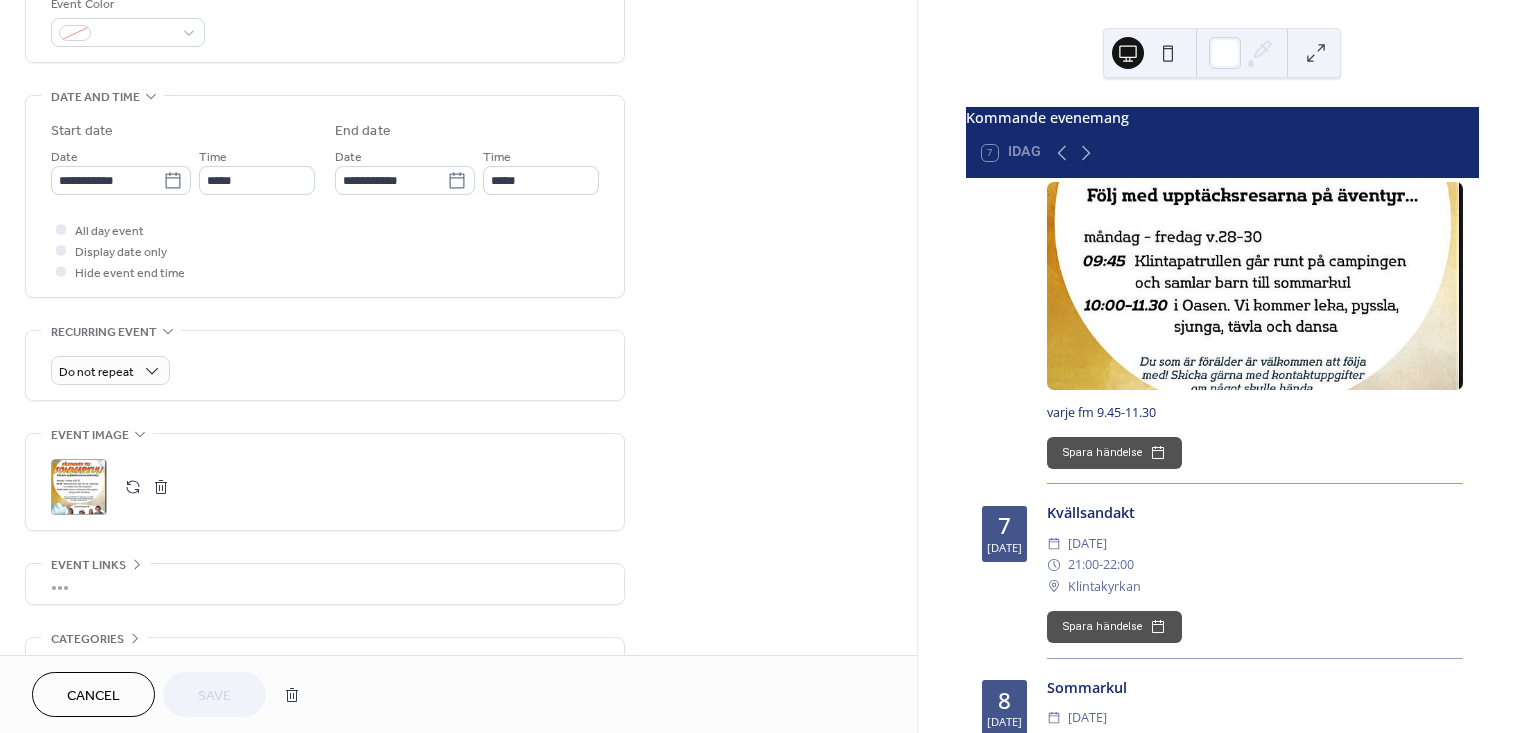 click at bounding box center [161, 487] 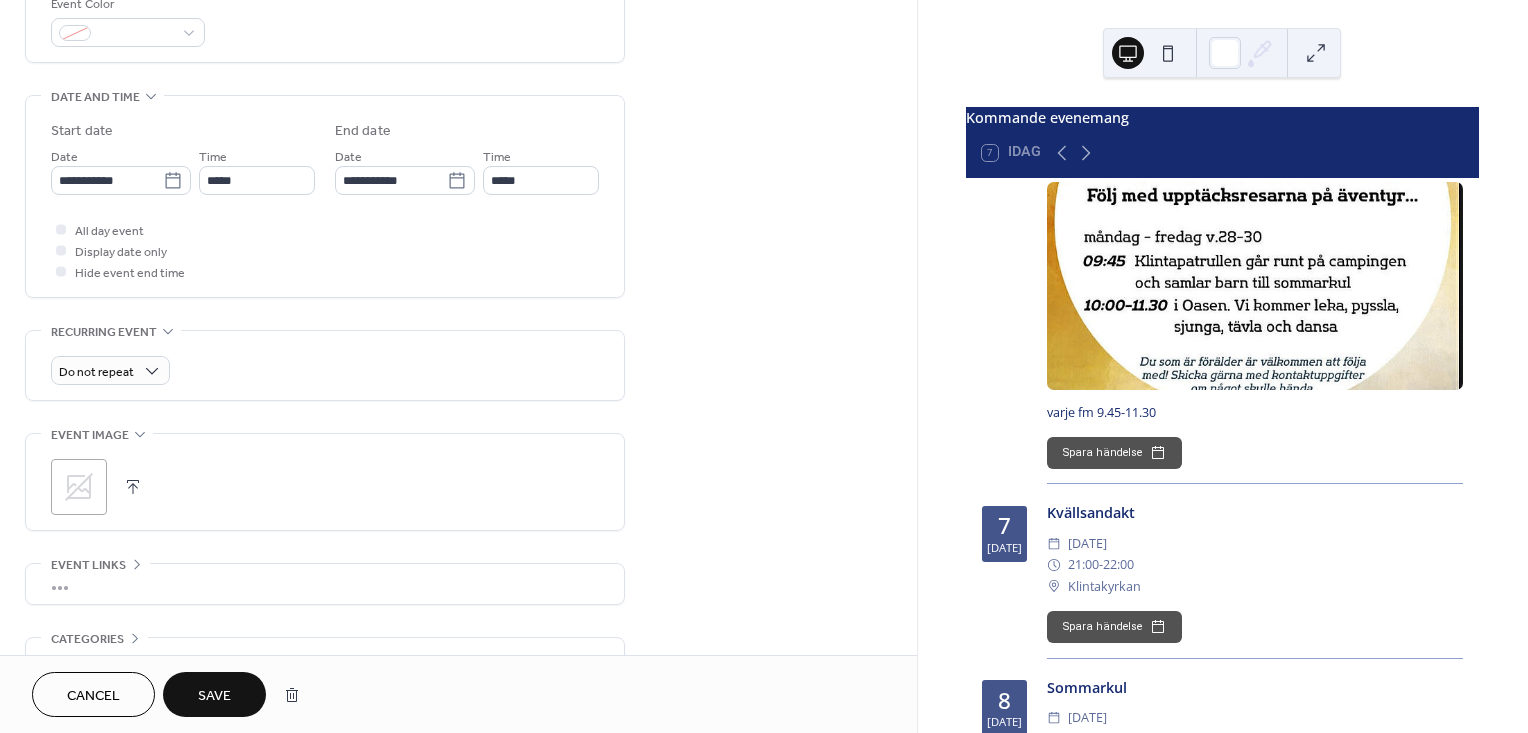 click at bounding box center (133, 487) 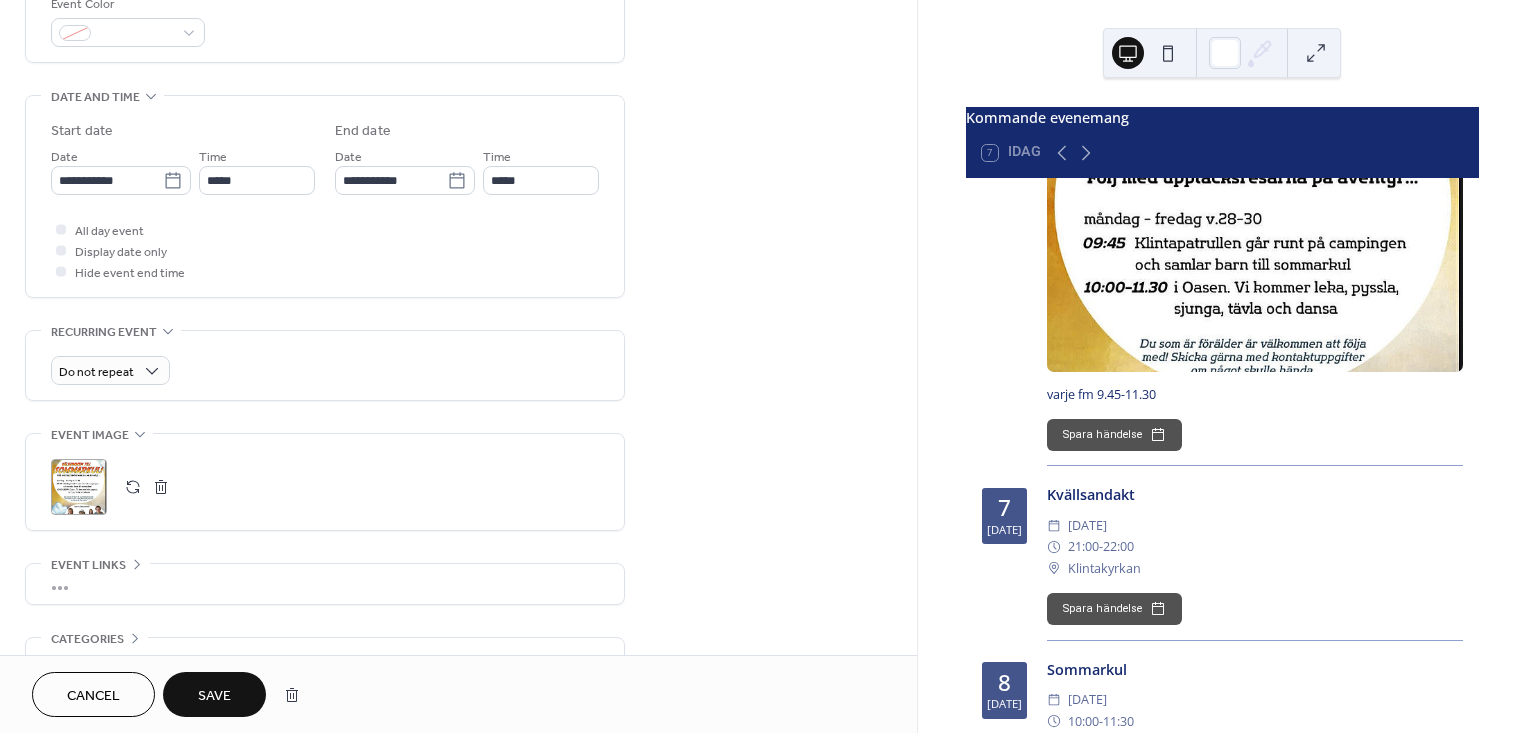 scroll, scrollTop: 555, scrollLeft: 0, axis: vertical 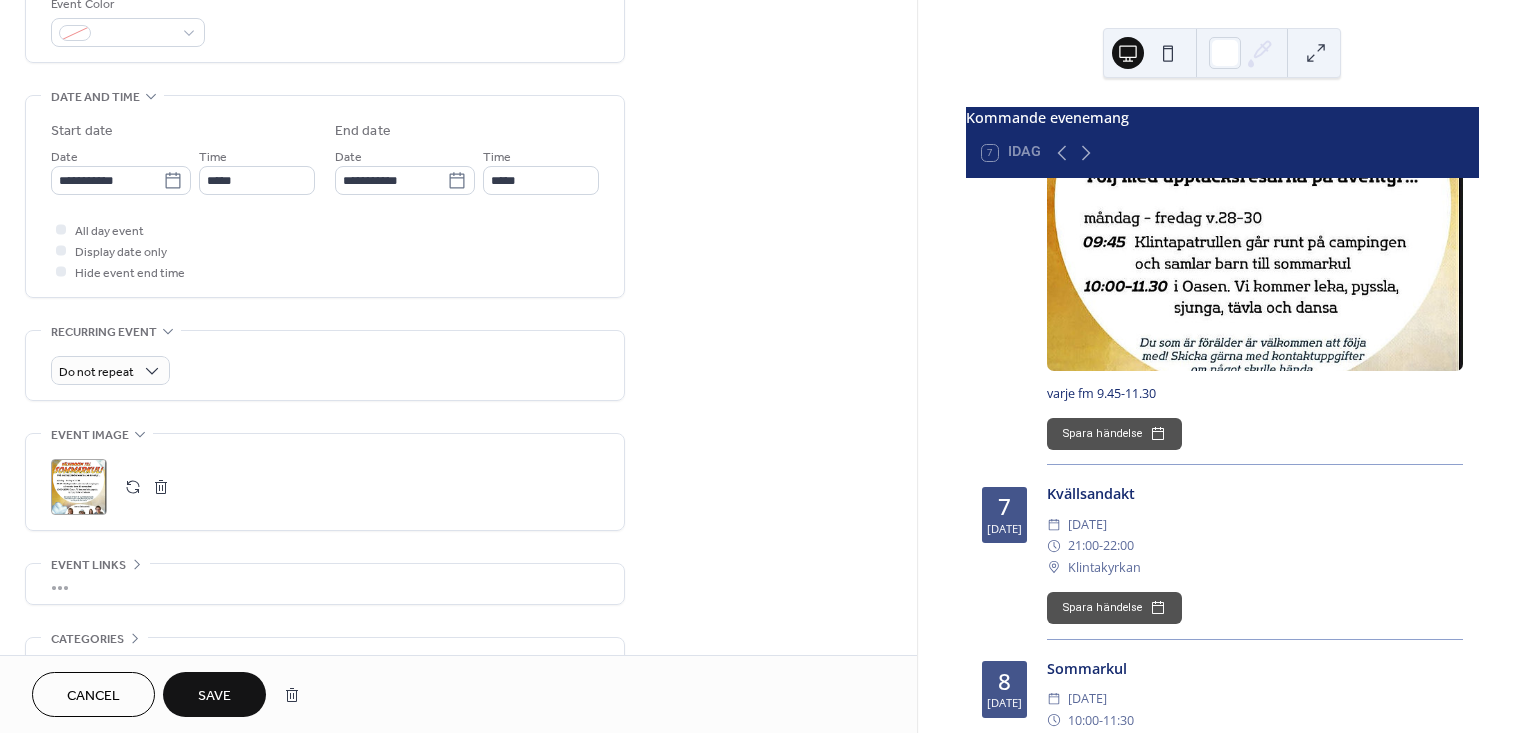 click on "Save" at bounding box center (214, 696) 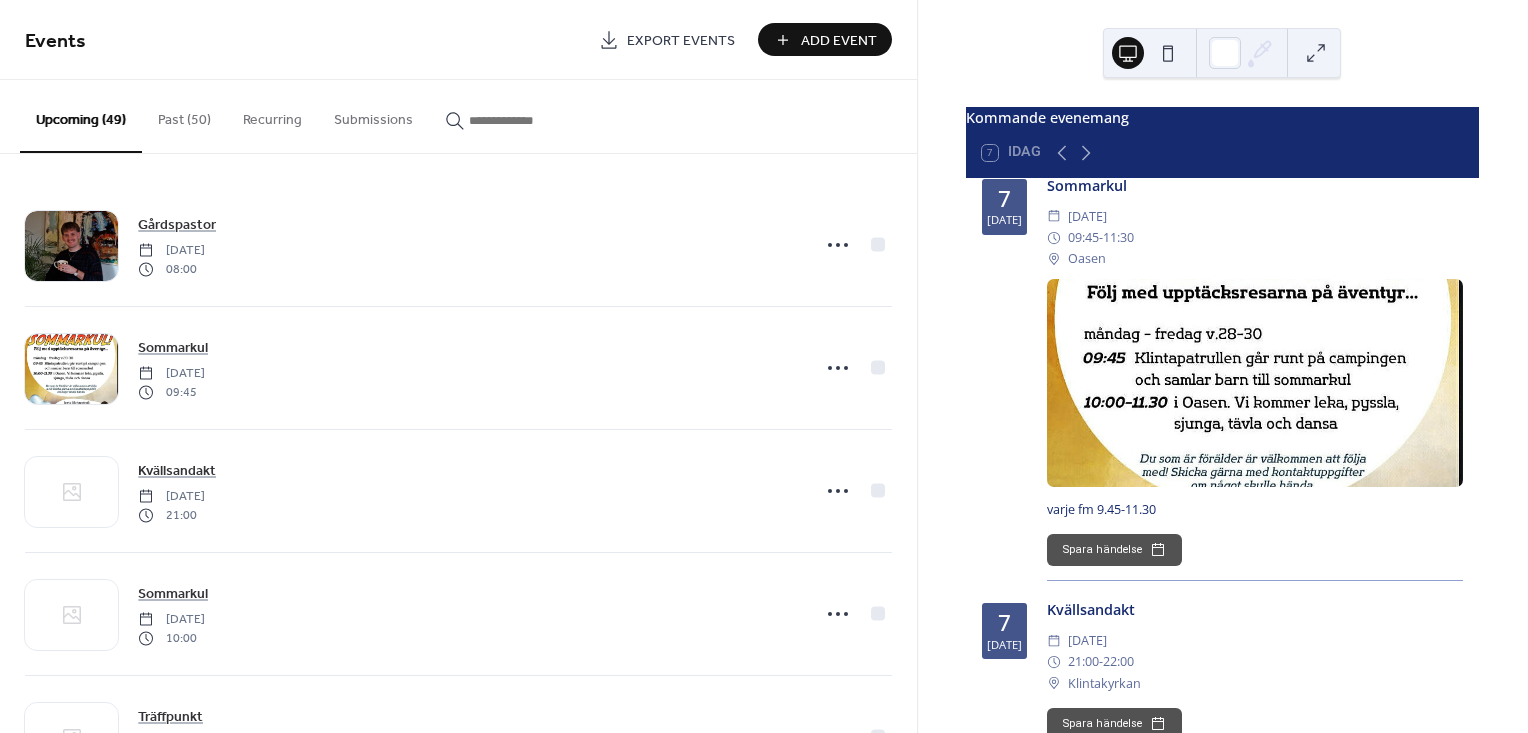 scroll, scrollTop: 512, scrollLeft: 0, axis: vertical 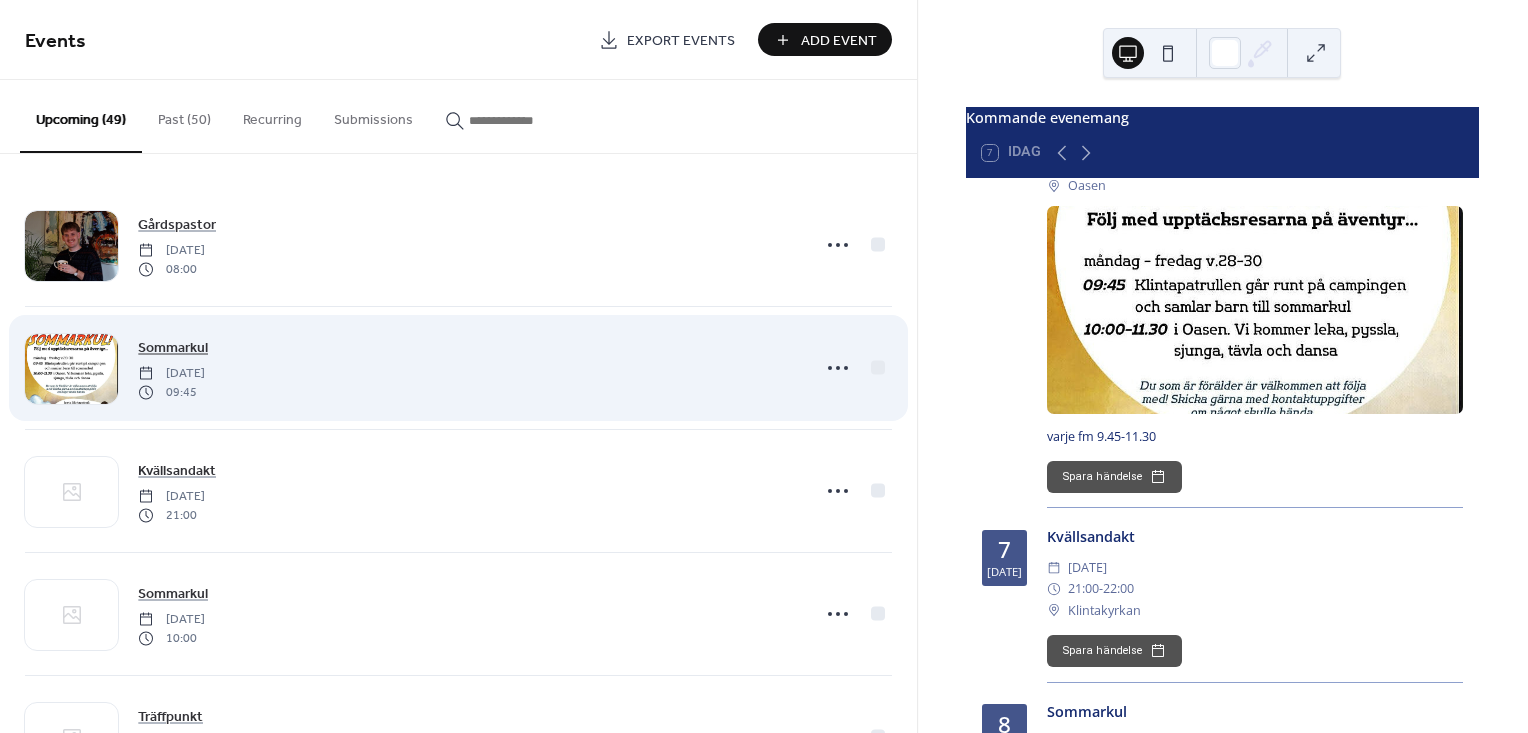 click on "Sommarkul" at bounding box center [173, 348] 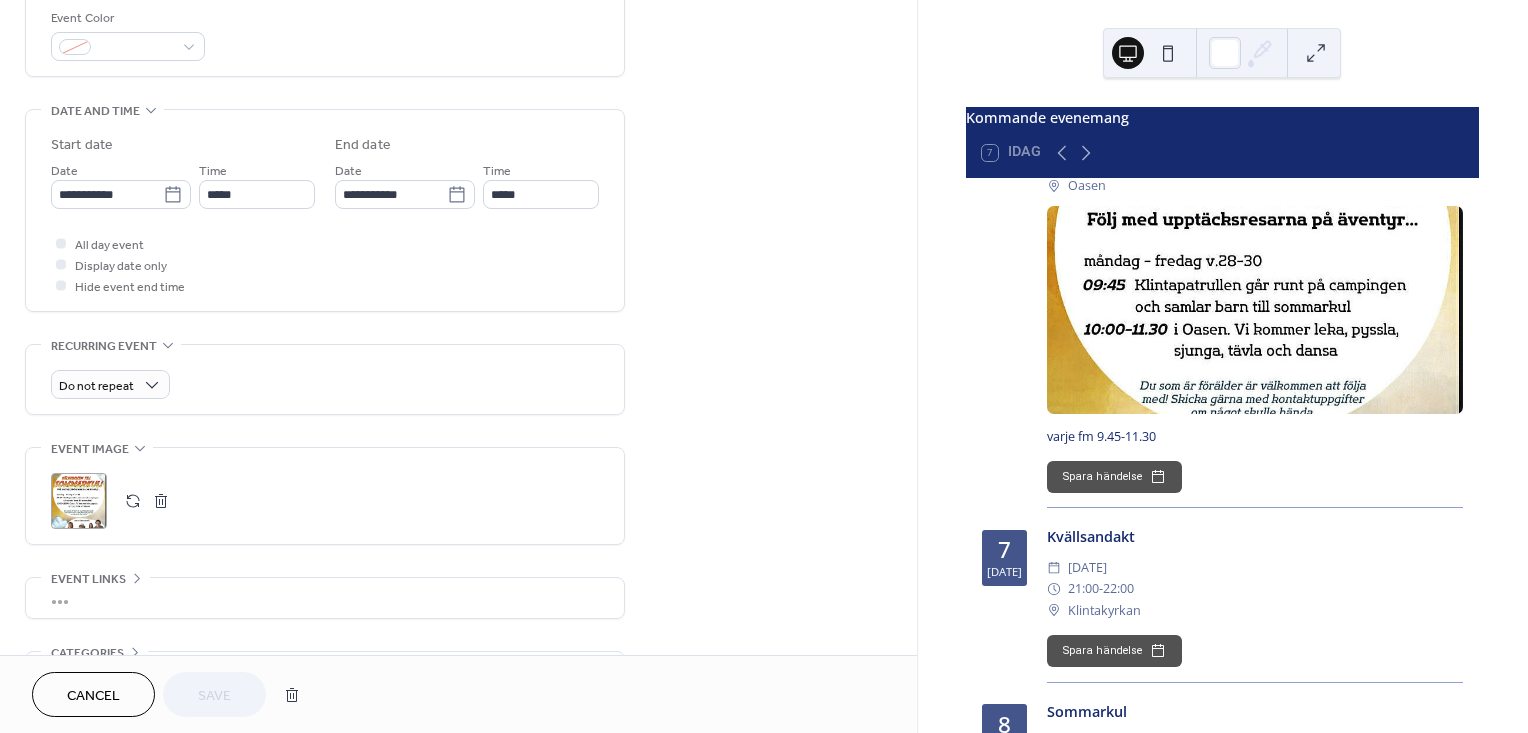 scroll, scrollTop: 671, scrollLeft: 0, axis: vertical 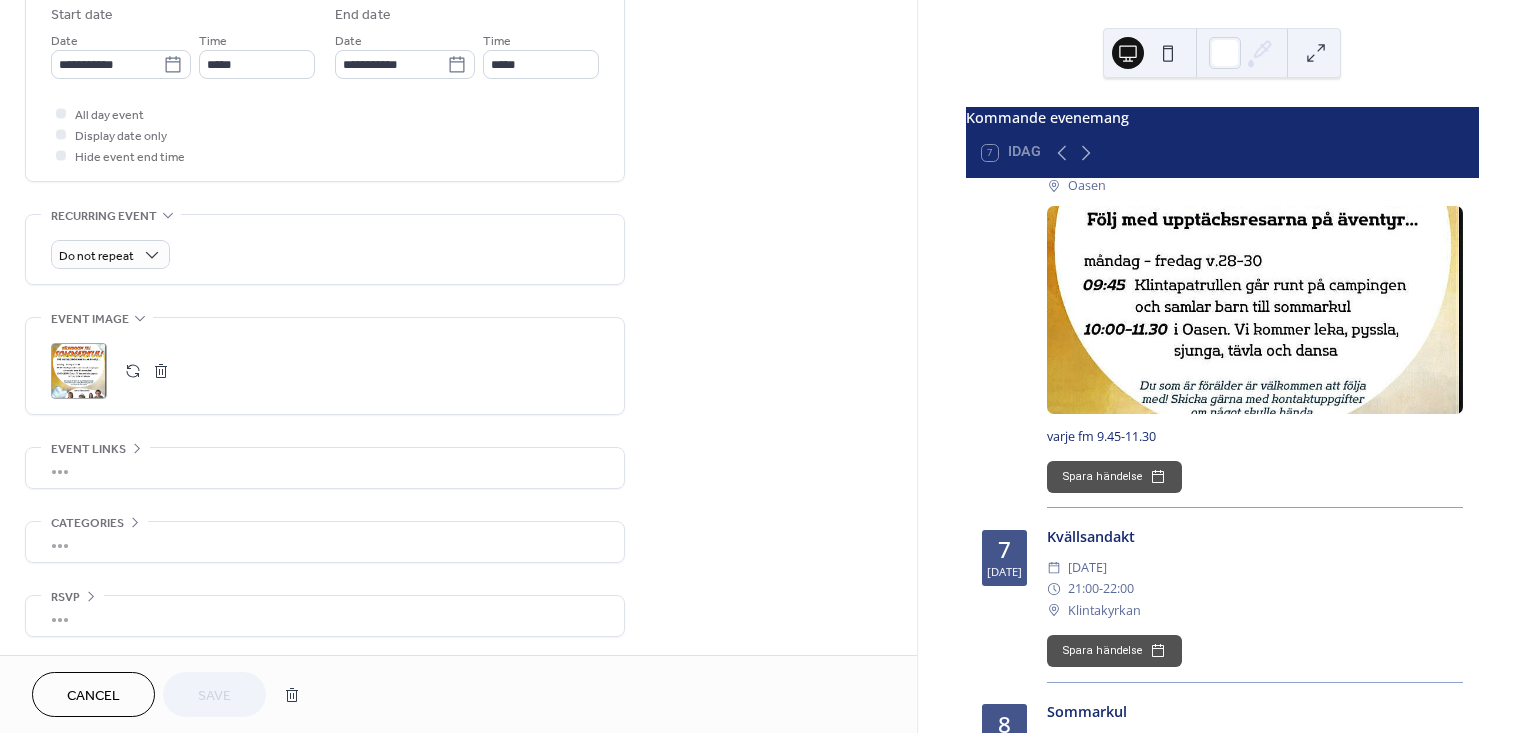 click at bounding box center [161, 371] 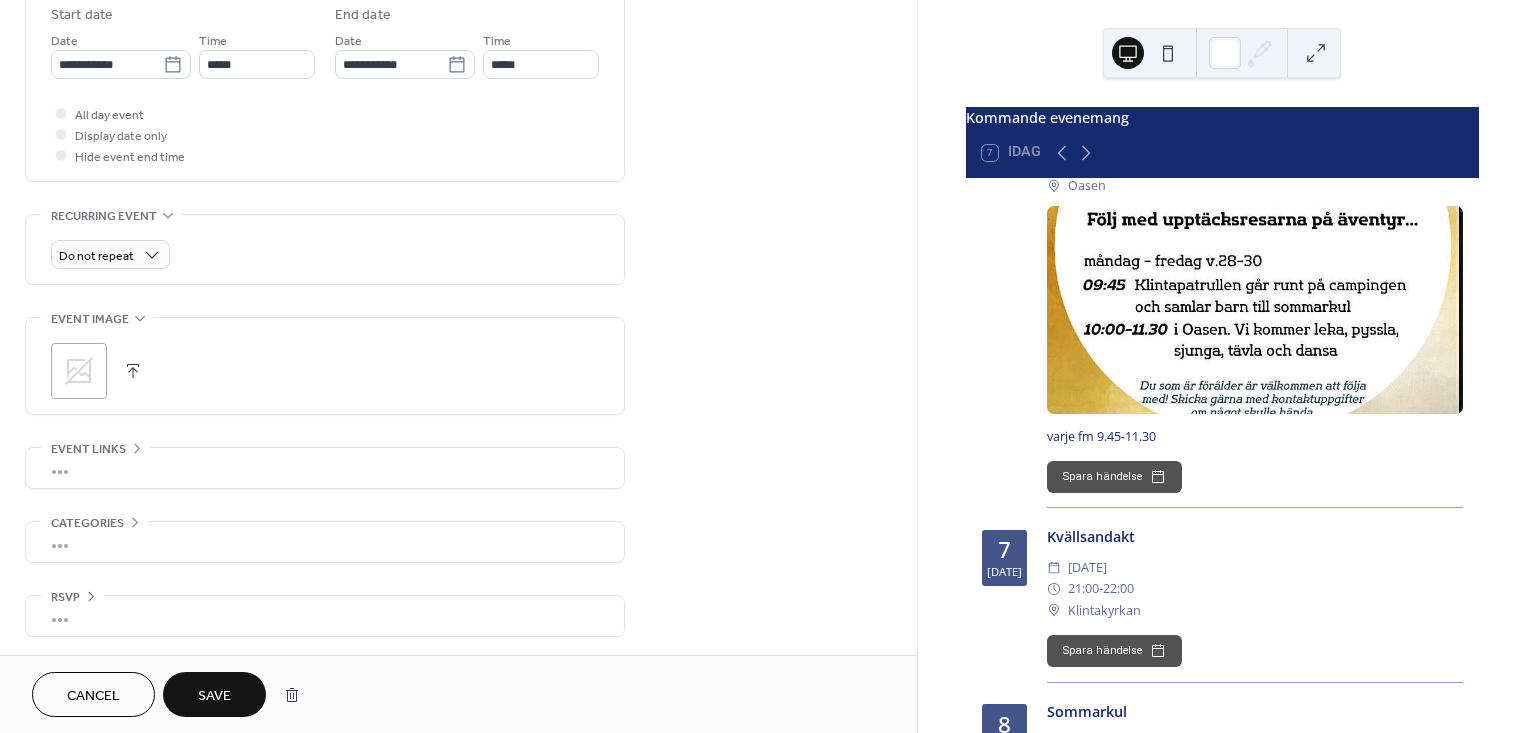 click on "Save" at bounding box center [214, 696] 